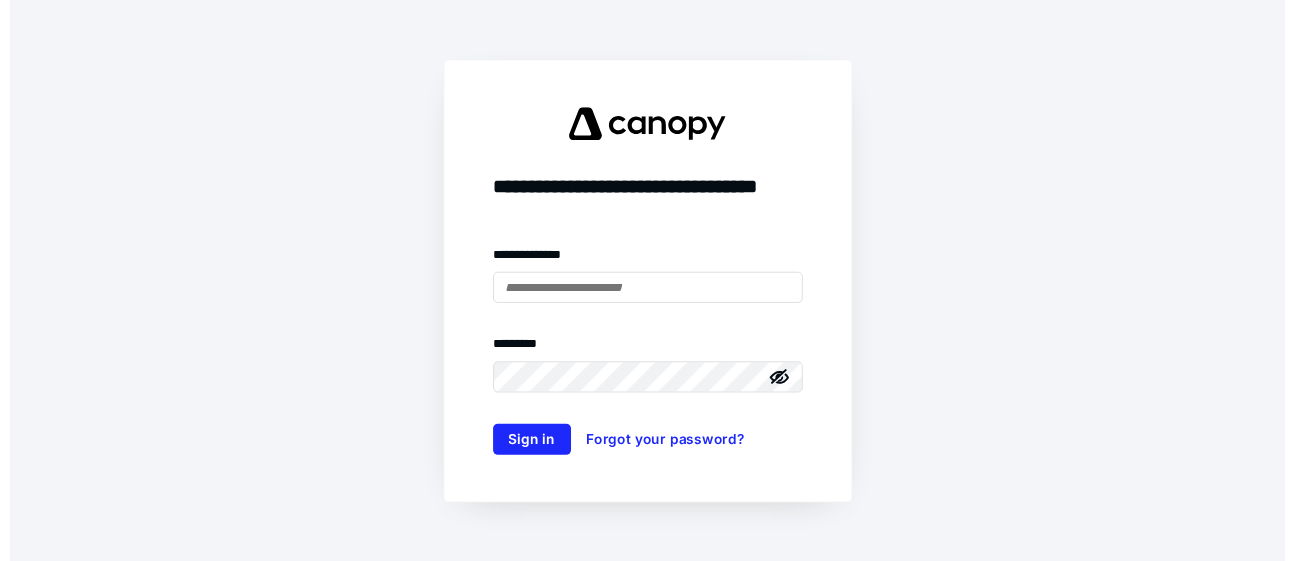 scroll, scrollTop: 0, scrollLeft: 0, axis: both 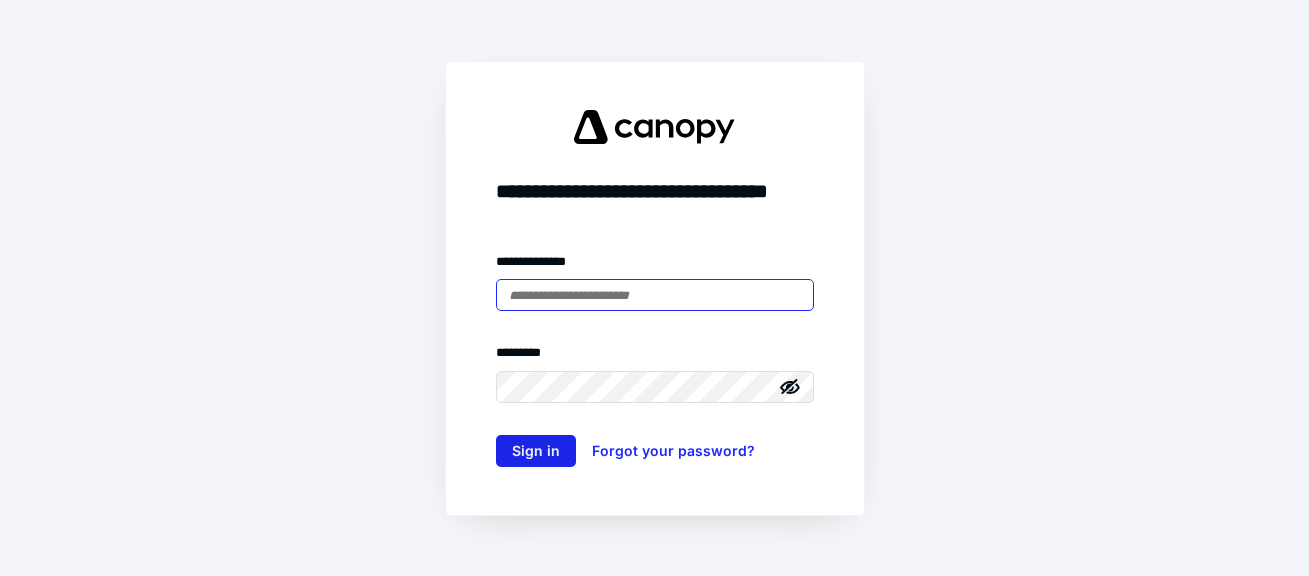 type on "**********" 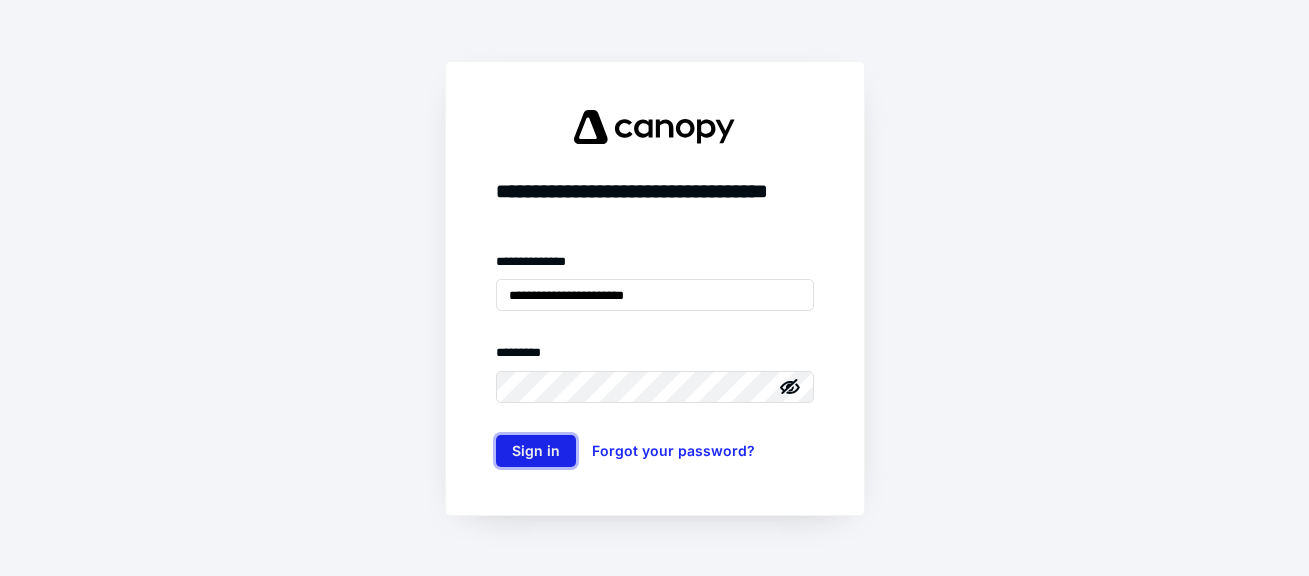 click on "Sign in" at bounding box center [536, 451] 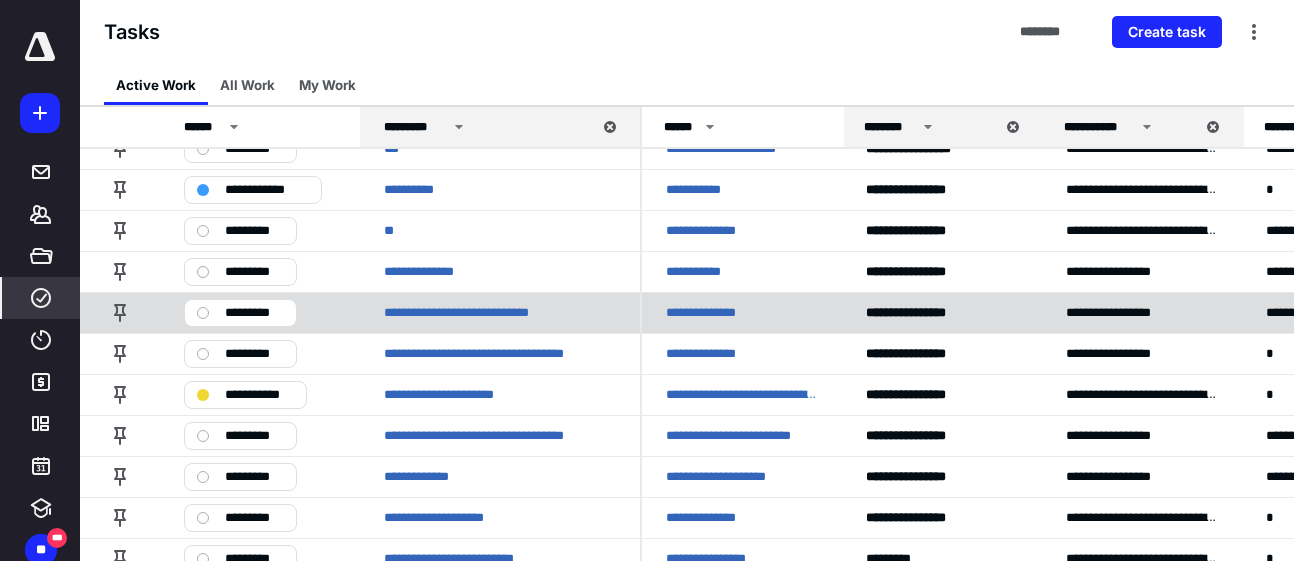 scroll, scrollTop: 500, scrollLeft: 0, axis: vertical 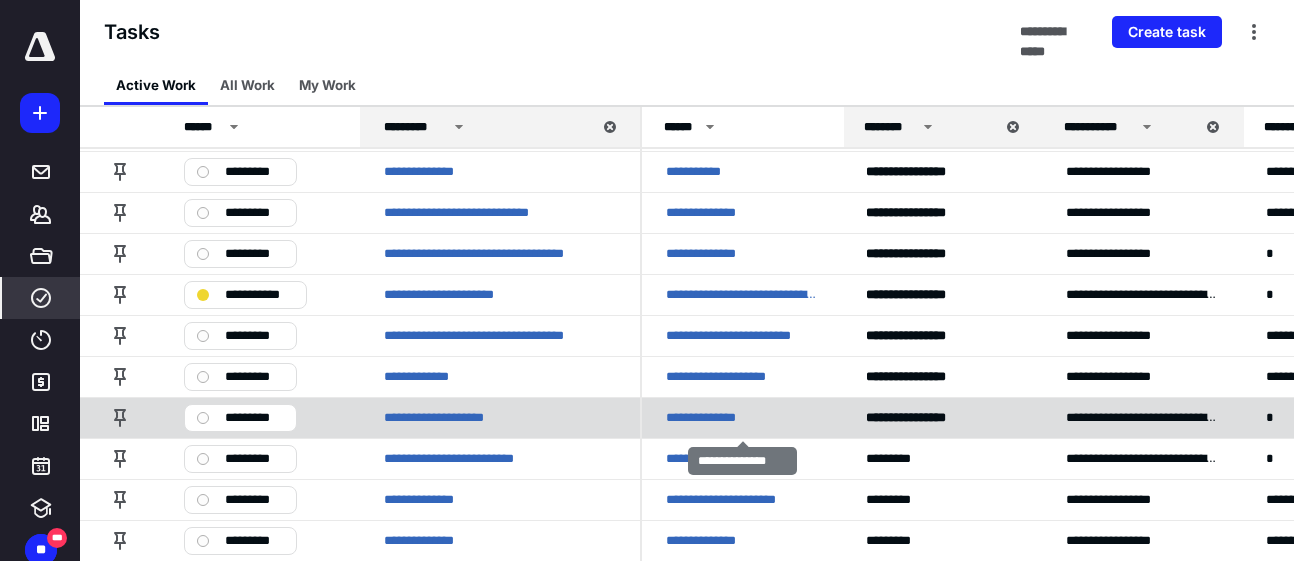 click on "**********" at bounding box center (713, 418) 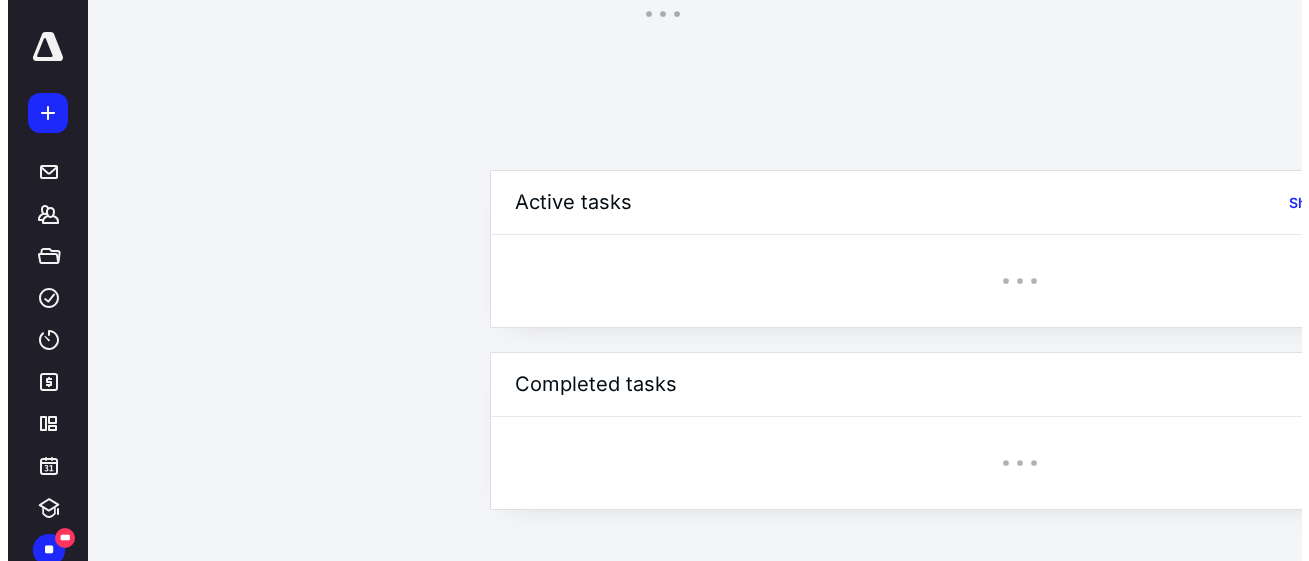 scroll, scrollTop: 0, scrollLeft: 0, axis: both 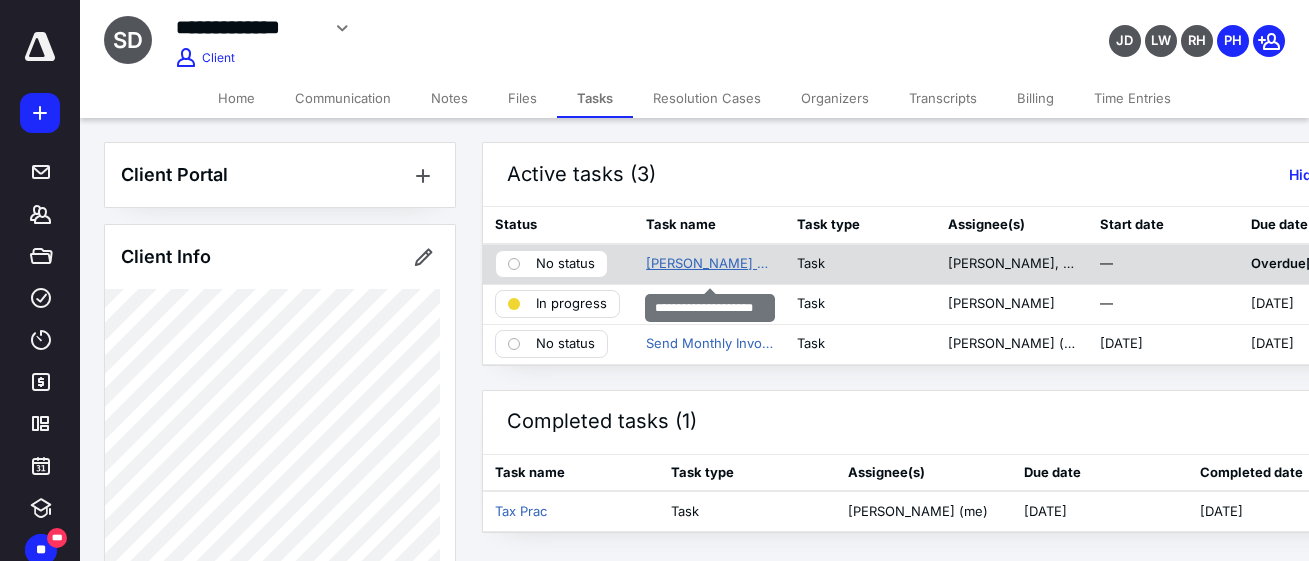 click on "James call to client" at bounding box center (709, 264) 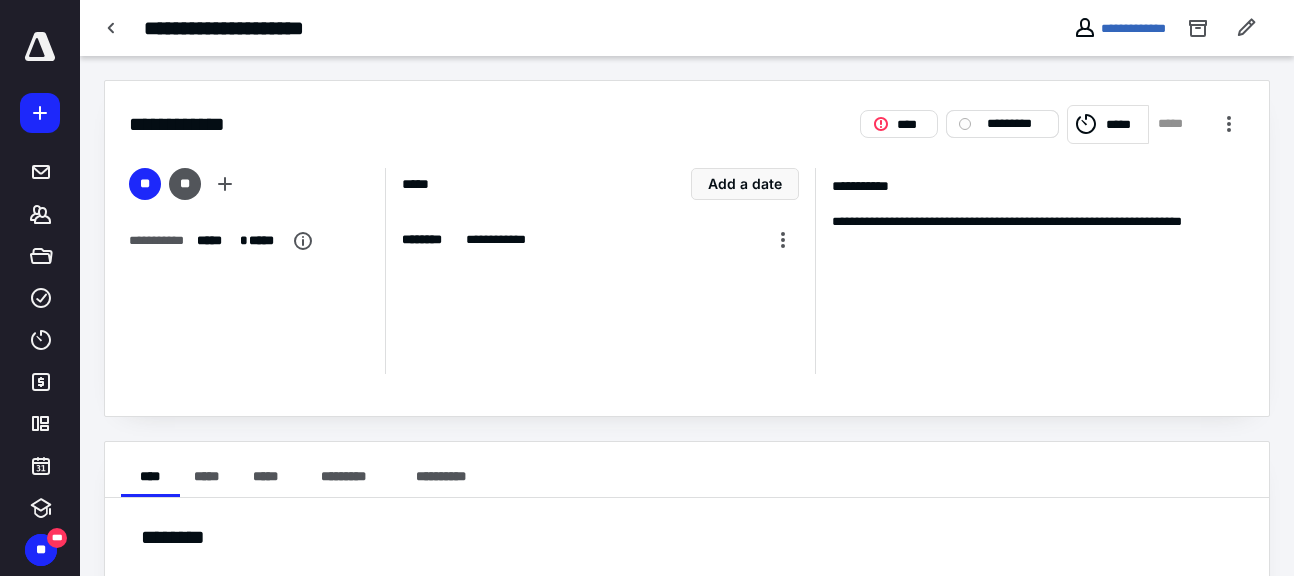 click on "*********" at bounding box center [1002, 124] 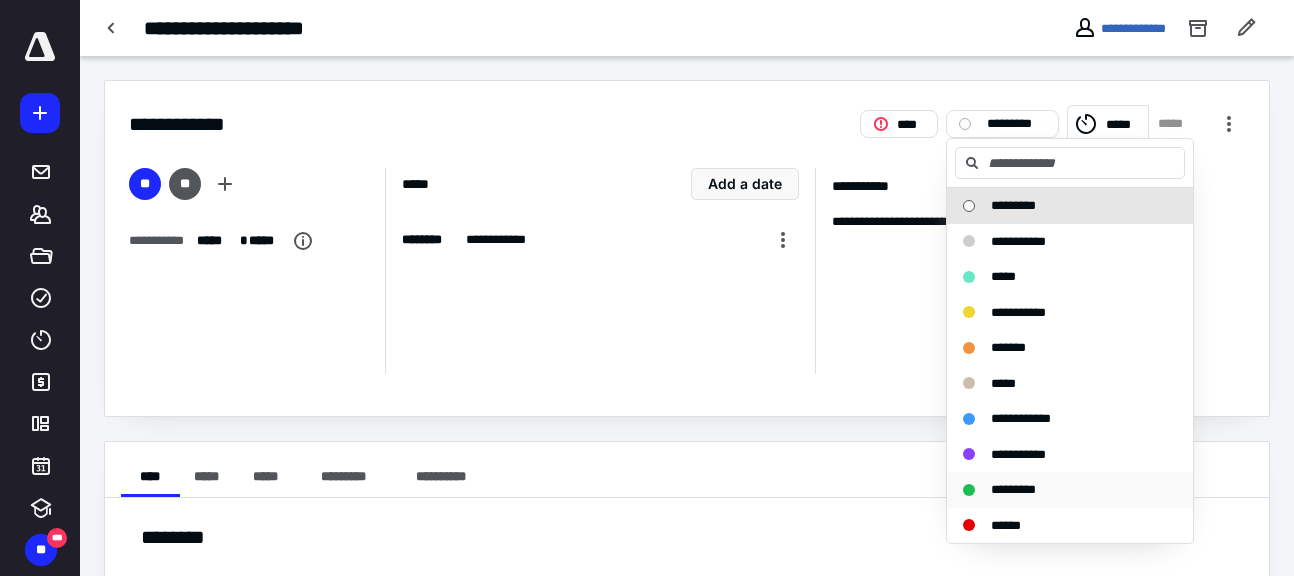 click on "*********" at bounding box center (1013, 489) 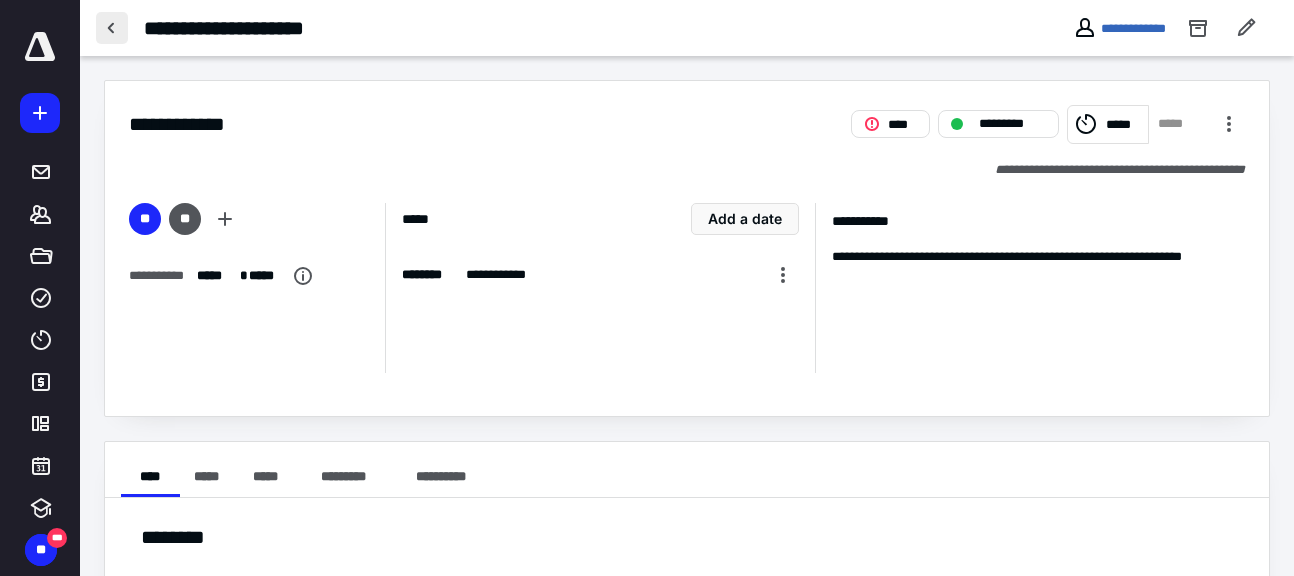 click at bounding box center [112, 28] 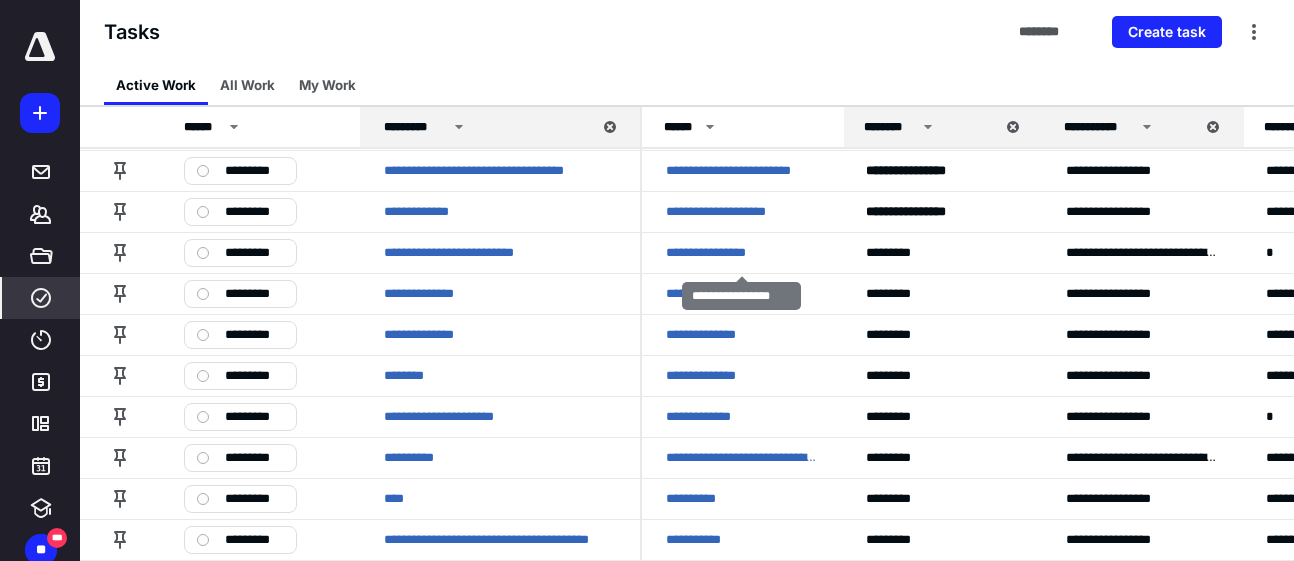 scroll, scrollTop: 700, scrollLeft: 0, axis: vertical 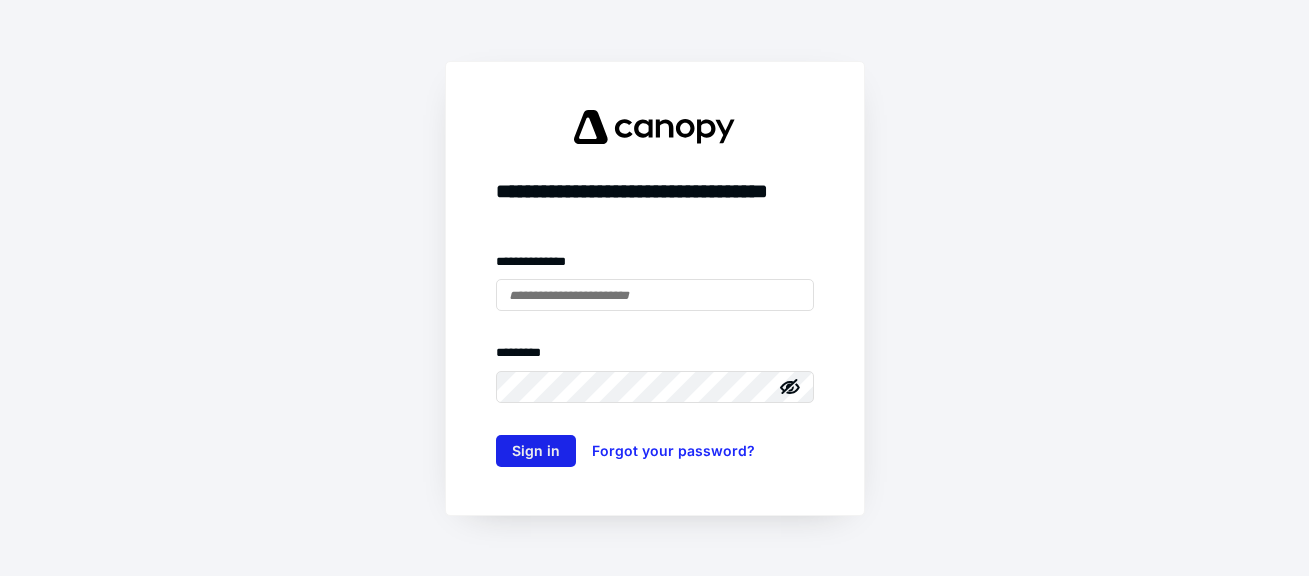 type on "**********" 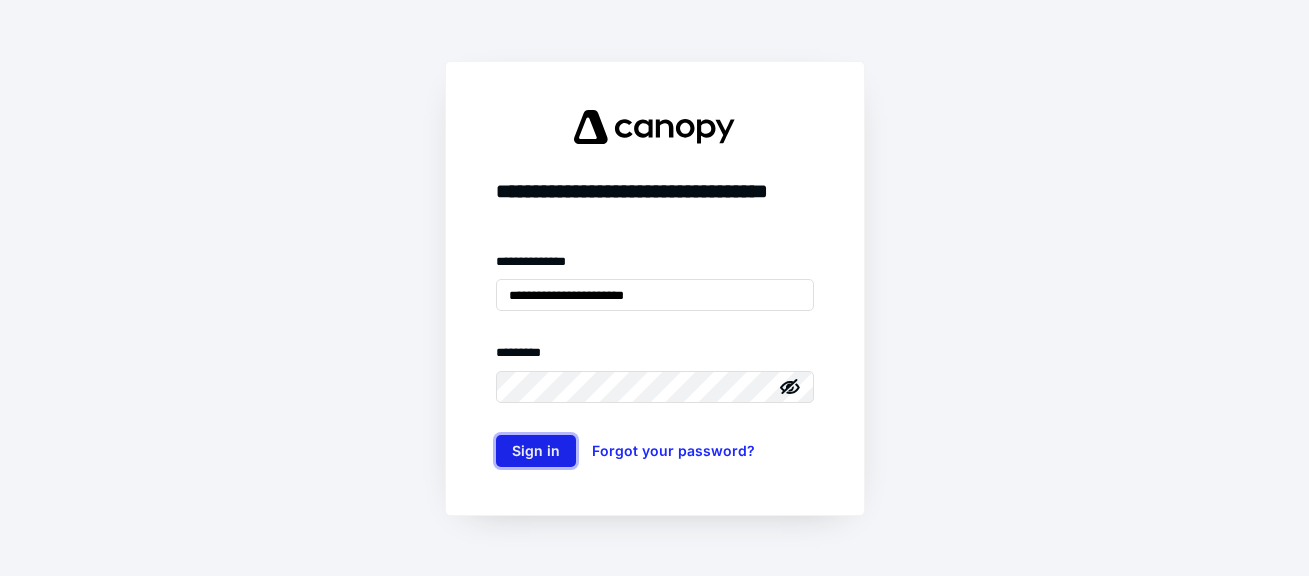 click on "Sign in" at bounding box center [536, 451] 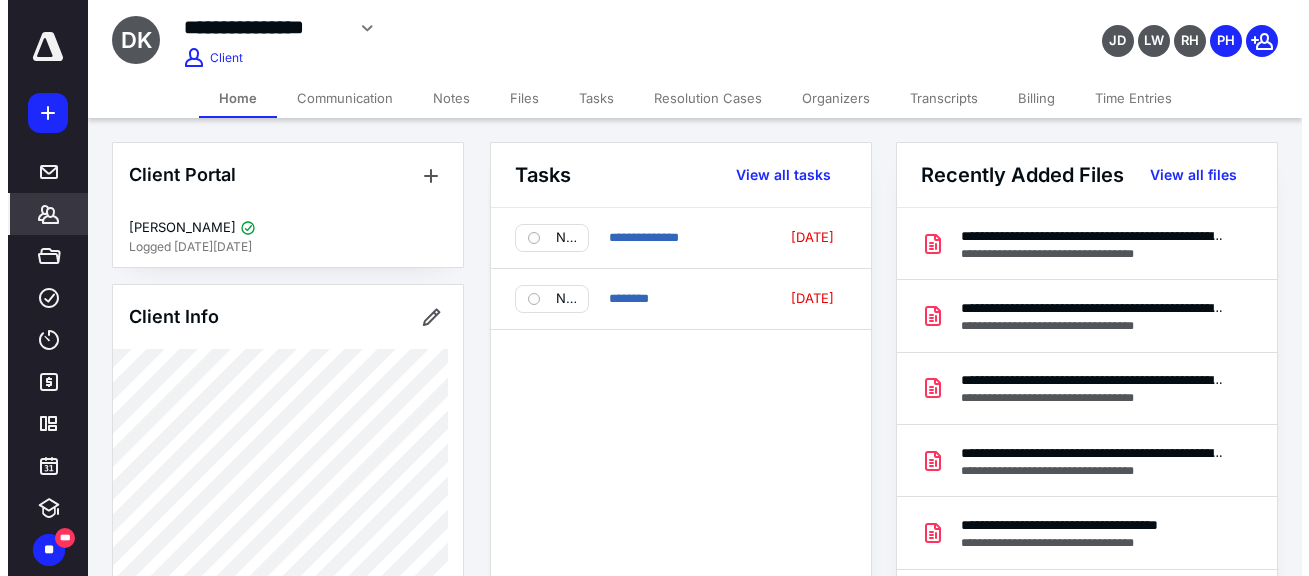 scroll, scrollTop: 0, scrollLeft: 0, axis: both 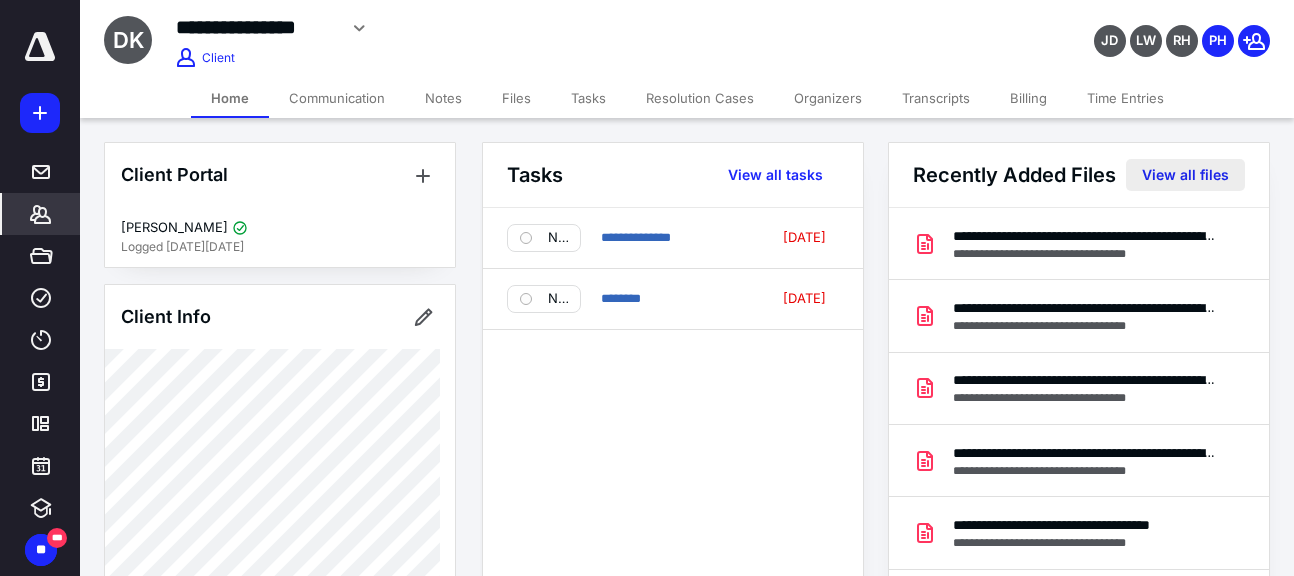 click on "View all files" at bounding box center [1185, 175] 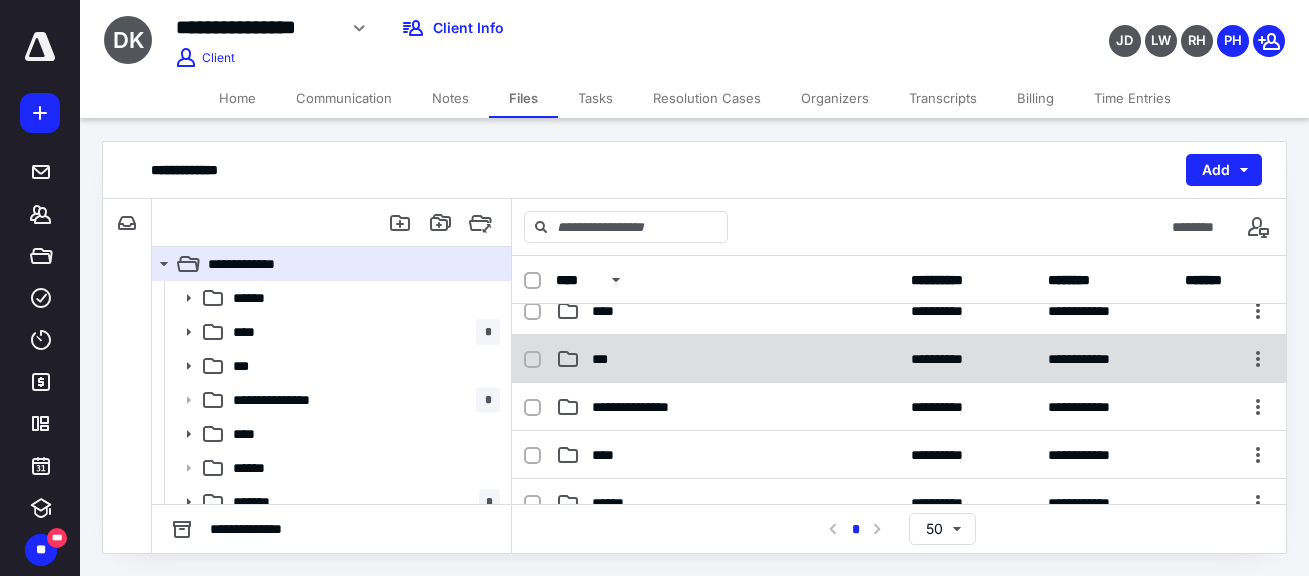 scroll, scrollTop: 100, scrollLeft: 0, axis: vertical 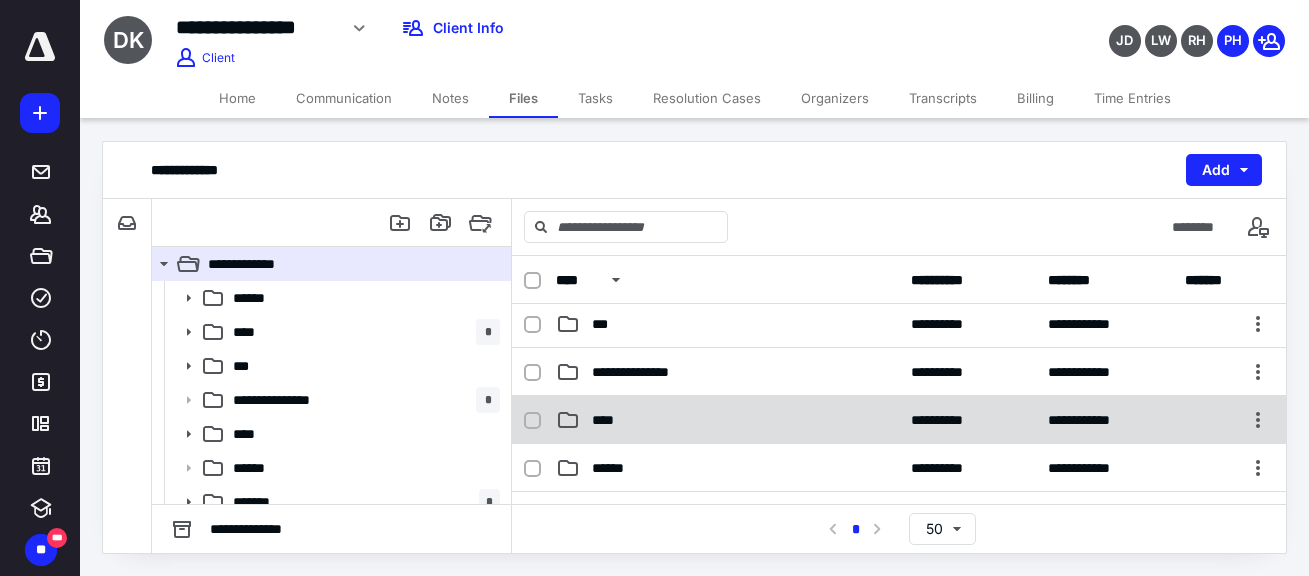 click on "****" at bounding box center (727, 420) 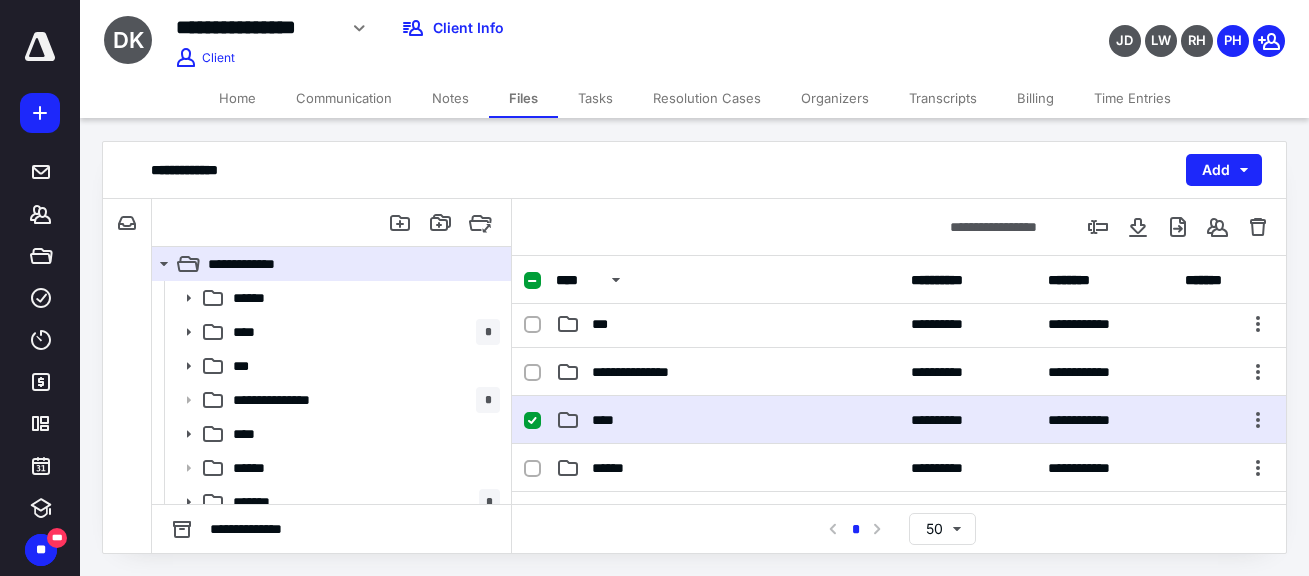 click on "****" at bounding box center [727, 420] 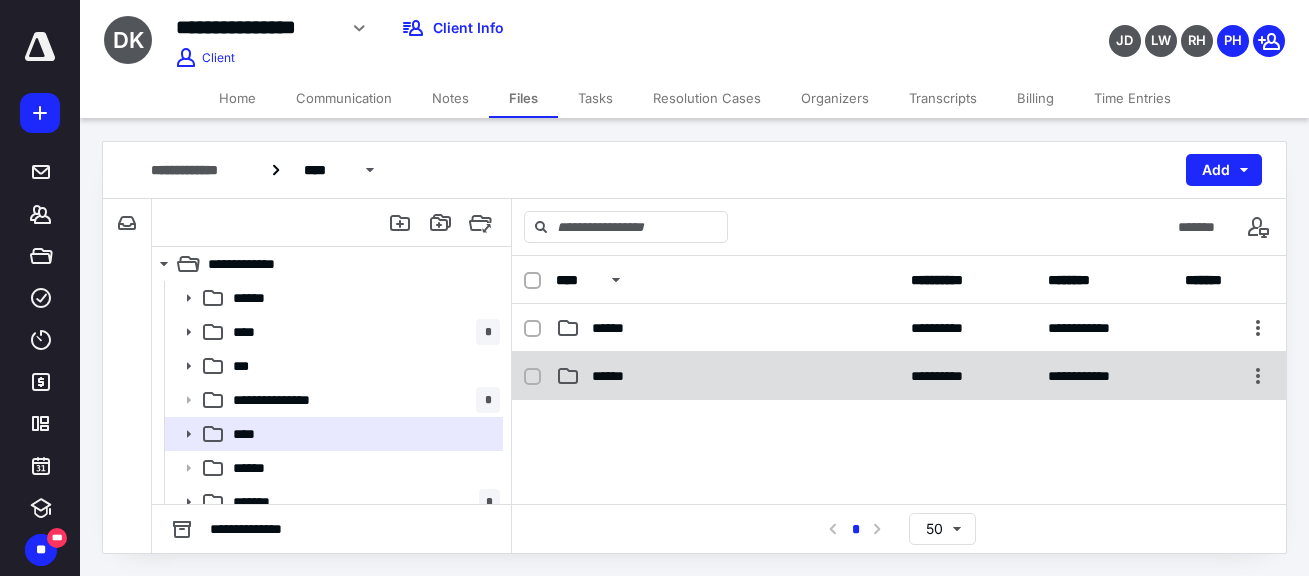 click on "******" at bounding box center [727, 376] 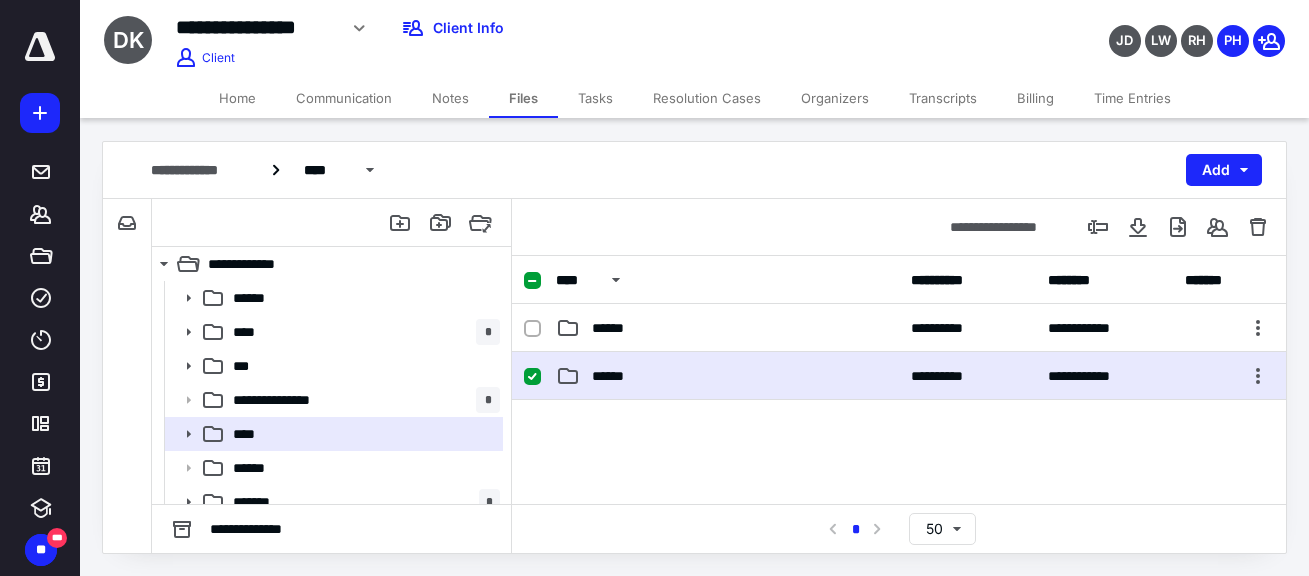 click on "******" at bounding box center [727, 376] 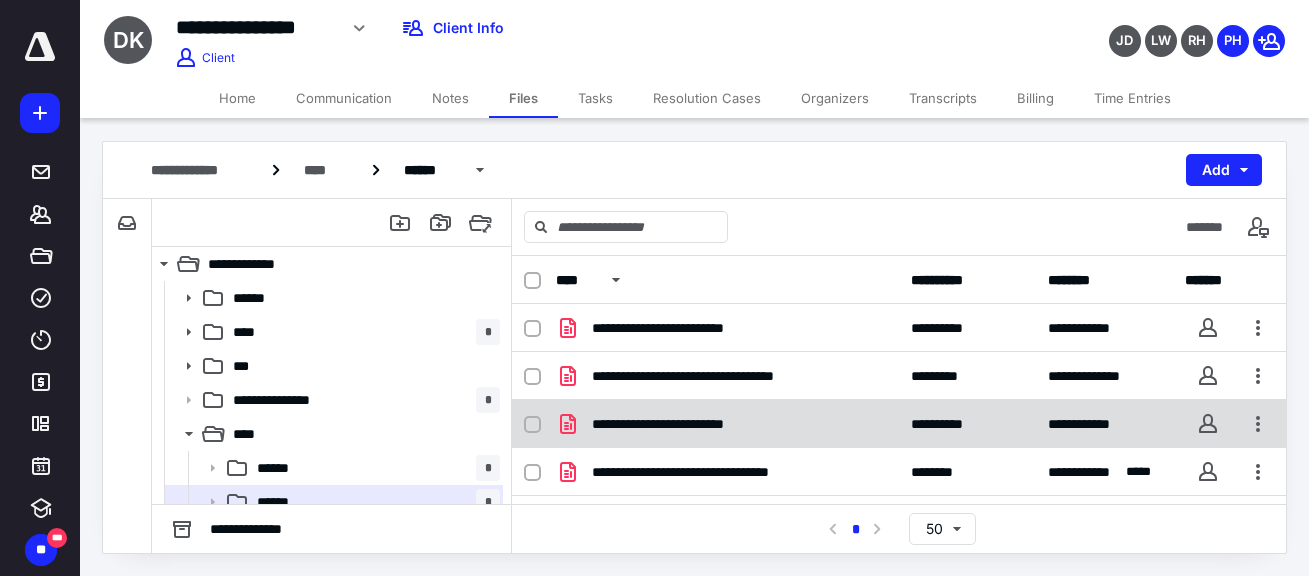 click on "**********" at bounding box center [899, 424] 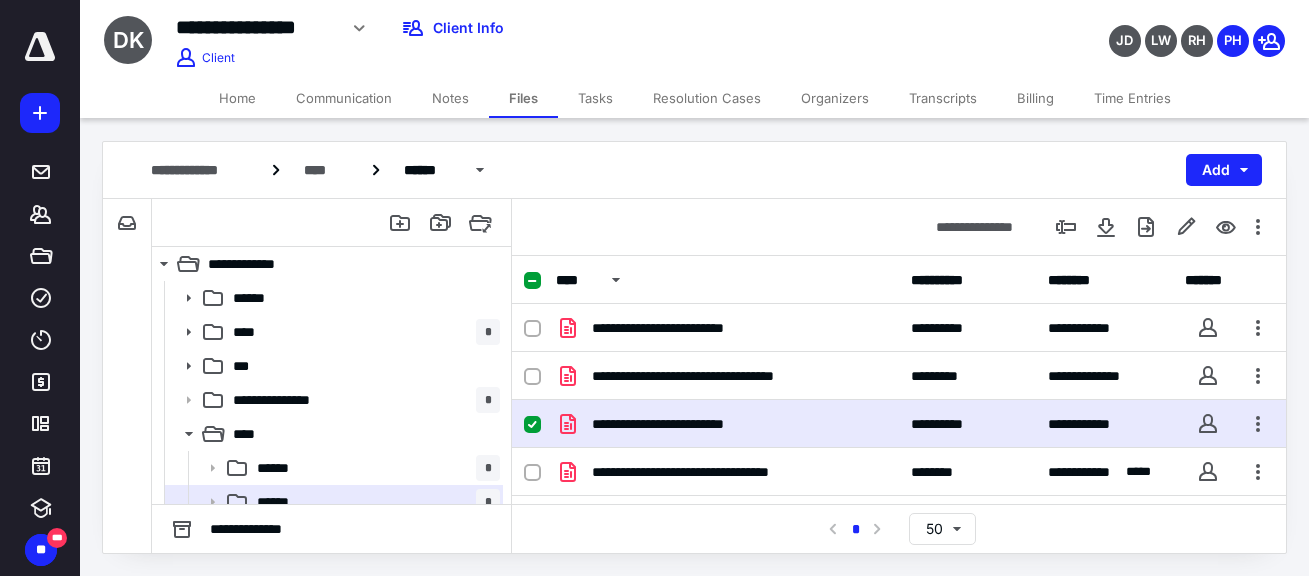 click on "**********" at bounding box center [899, 424] 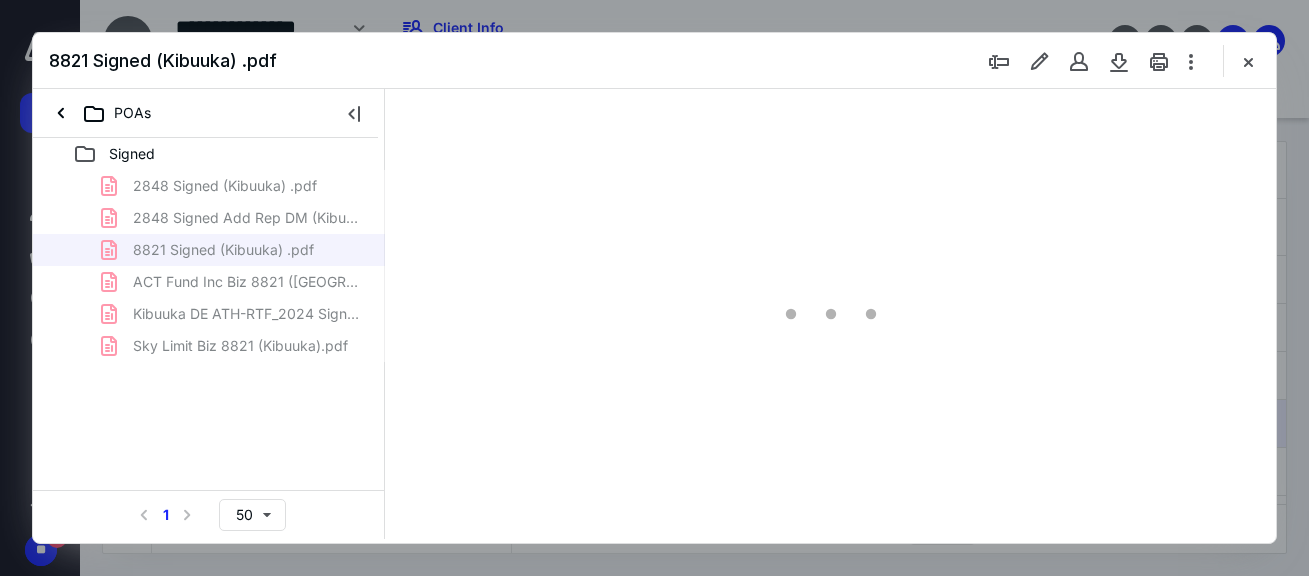 scroll, scrollTop: 0, scrollLeft: 0, axis: both 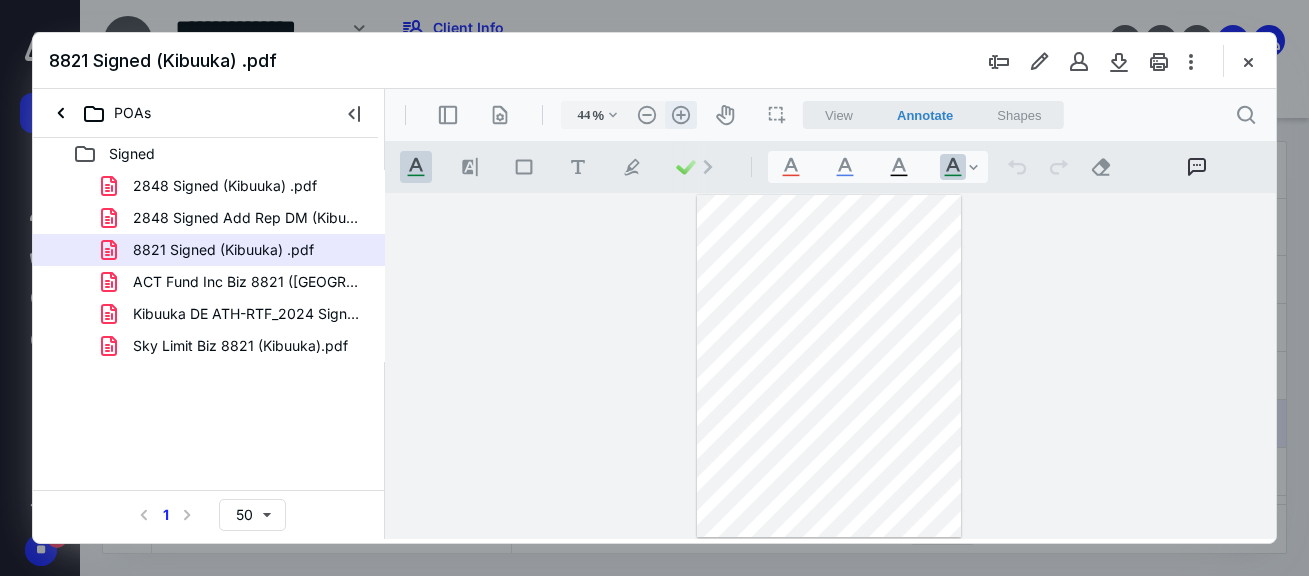 click on ".cls-1{fill:#abb0c4;} icon - header - zoom - in - line" at bounding box center (681, 115) 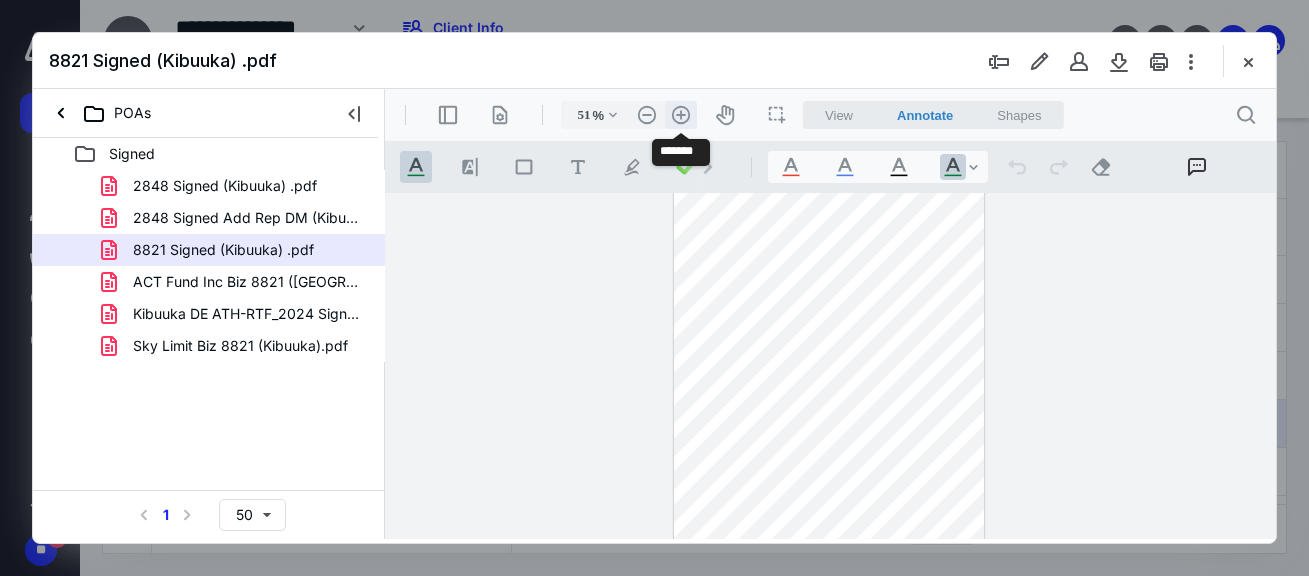 click on ".cls-1{fill:#abb0c4;} icon - header - zoom - in - line" at bounding box center [681, 115] 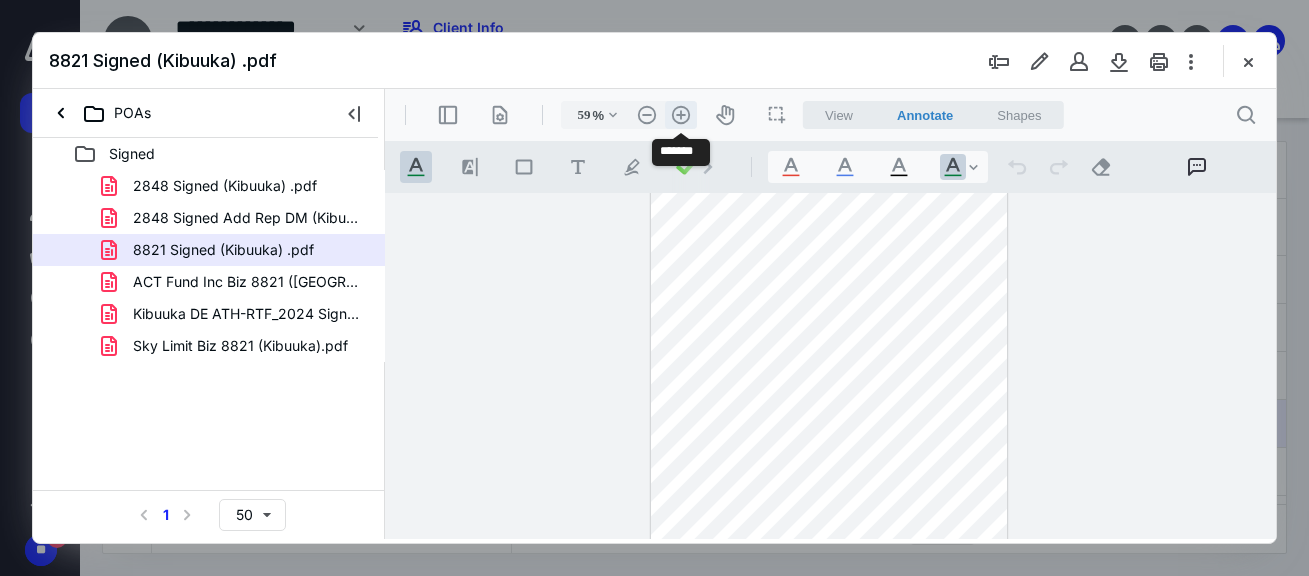 click on ".cls-1{fill:#abb0c4;} icon - header - zoom - in - line" at bounding box center (681, 115) 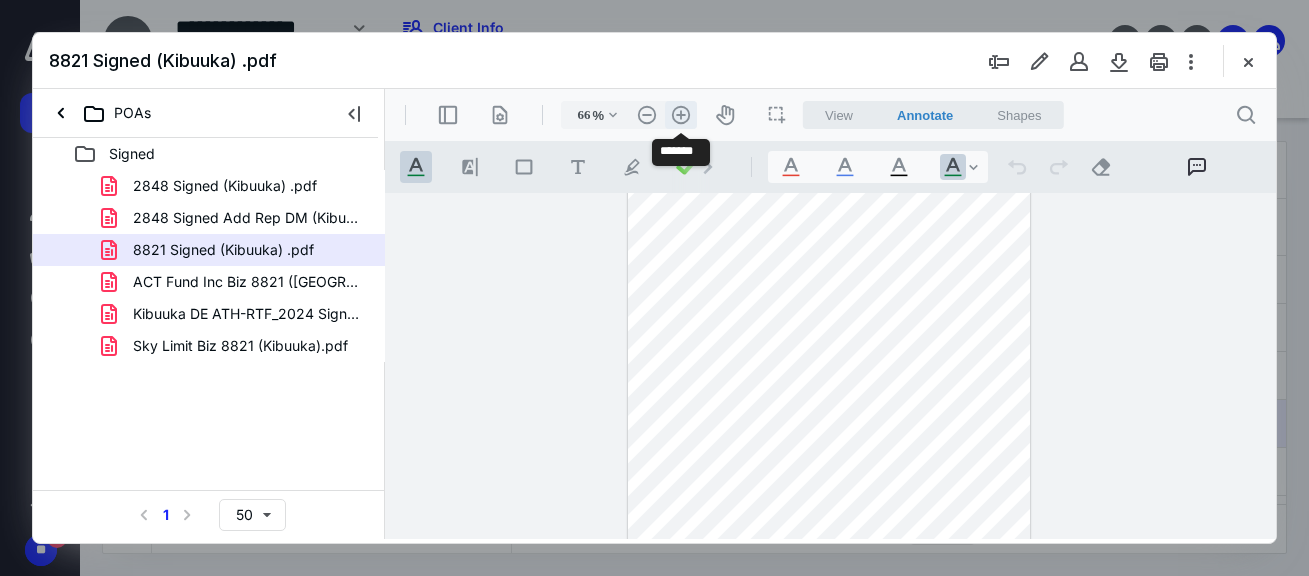 click on ".cls-1{fill:#abb0c4;} icon - header - zoom - in - line" at bounding box center (681, 115) 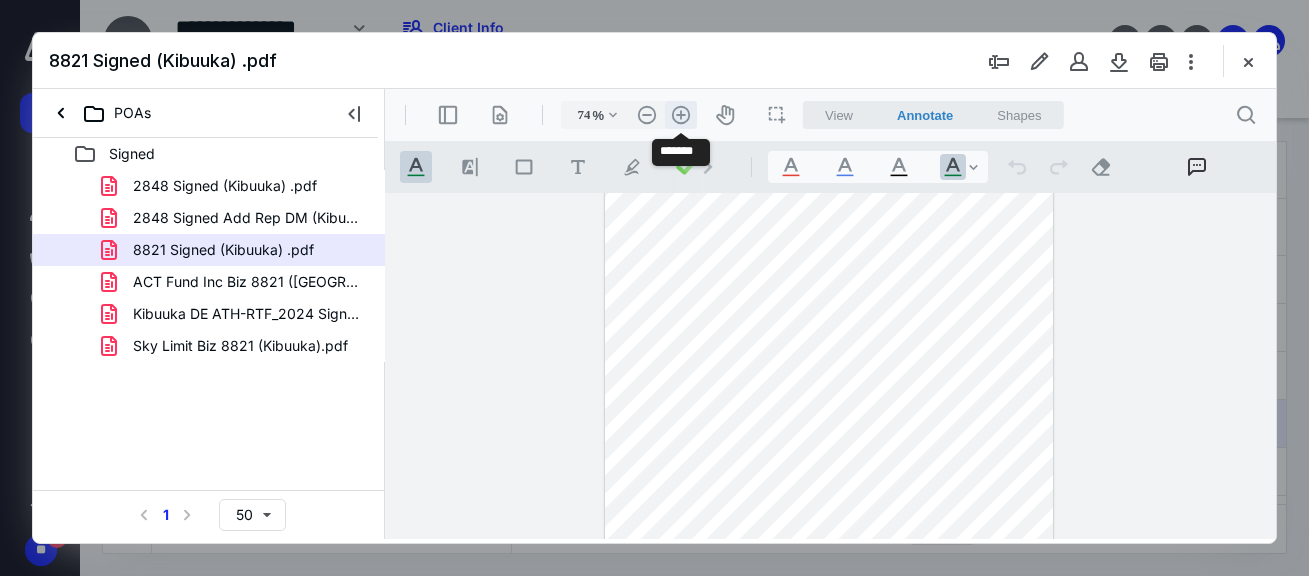 click on ".cls-1{fill:#abb0c4;} icon - header - zoom - in - line" at bounding box center [681, 115] 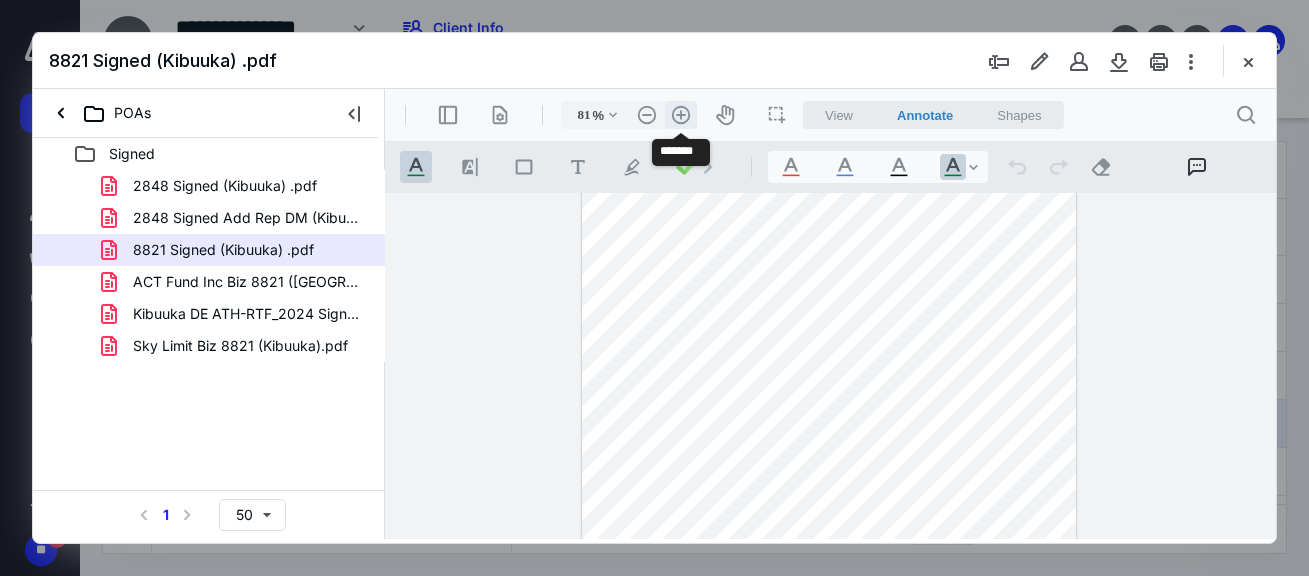 click on ".cls-1{fill:#abb0c4;} icon - header - zoom - in - line" at bounding box center [681, 115] 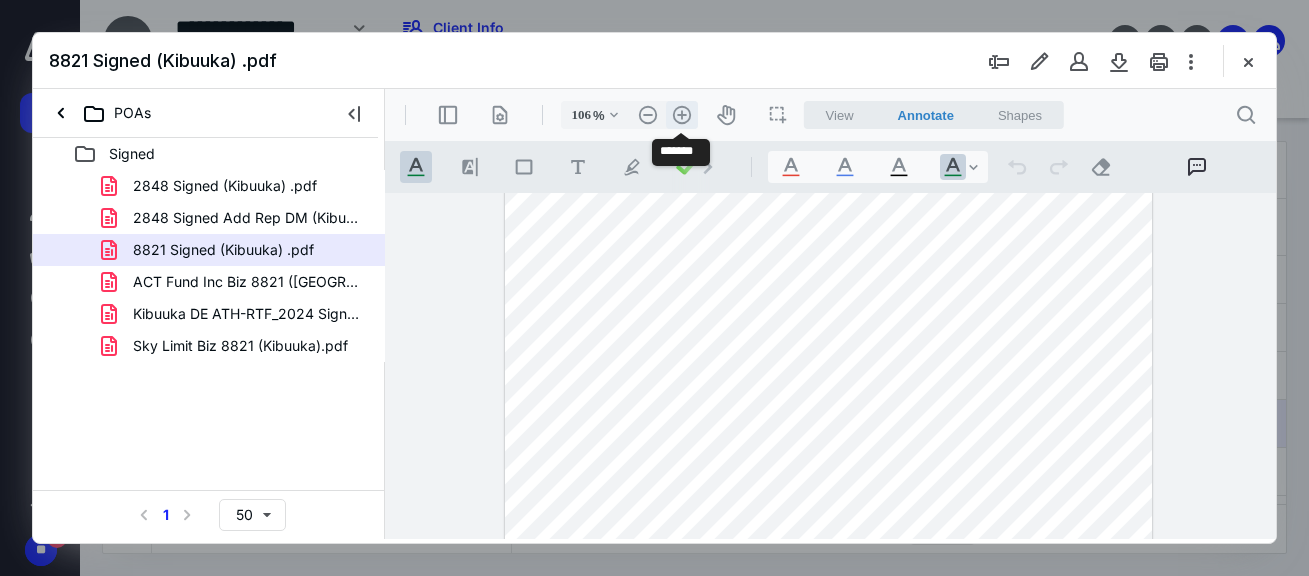 click on ".cls-1{fill:#abb0c4;} icon - header - zoom - in - line" at bounding box center (682, 115) 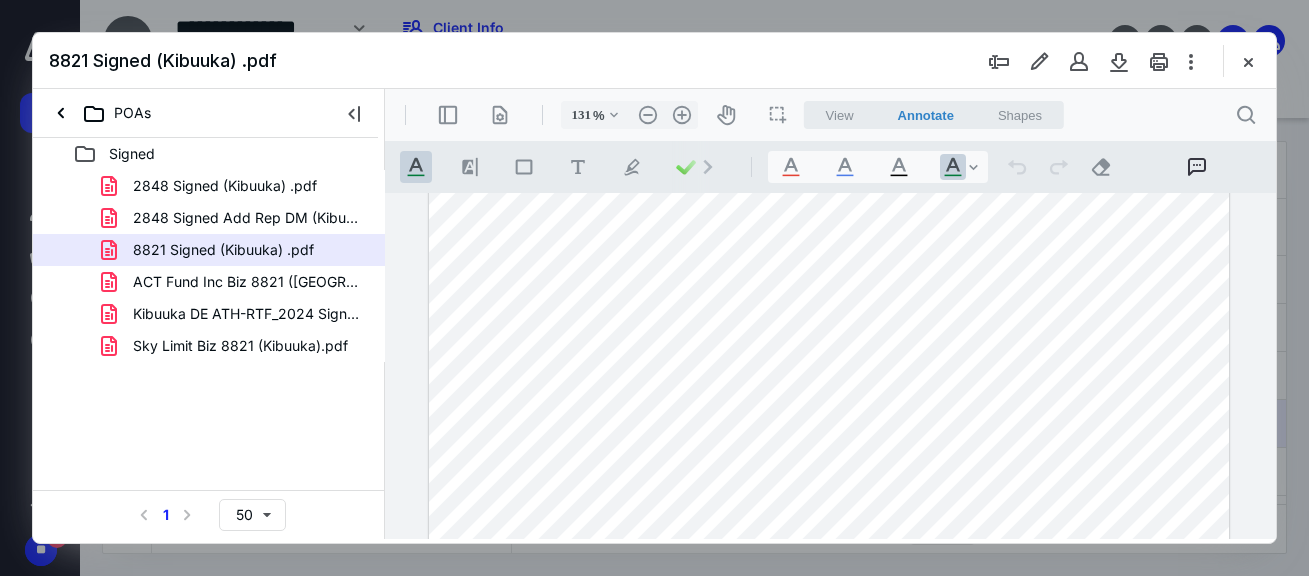 scroll, scrollTop: 145, scrollLeft: 0, axis: vertical 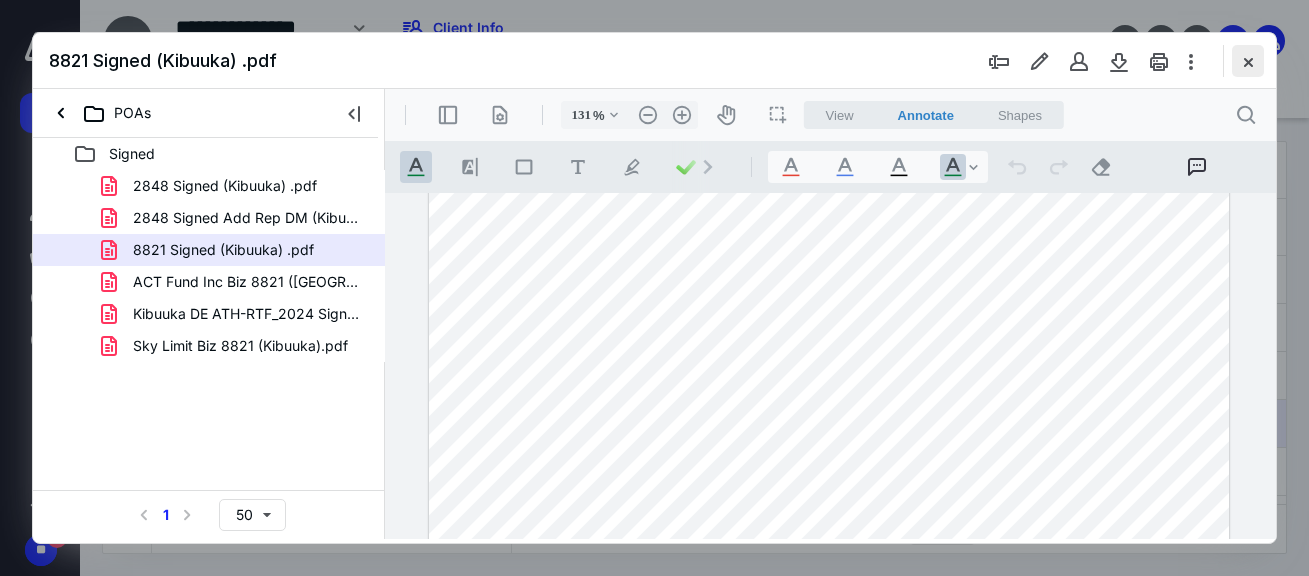 click at bounding box center (1248, 61) 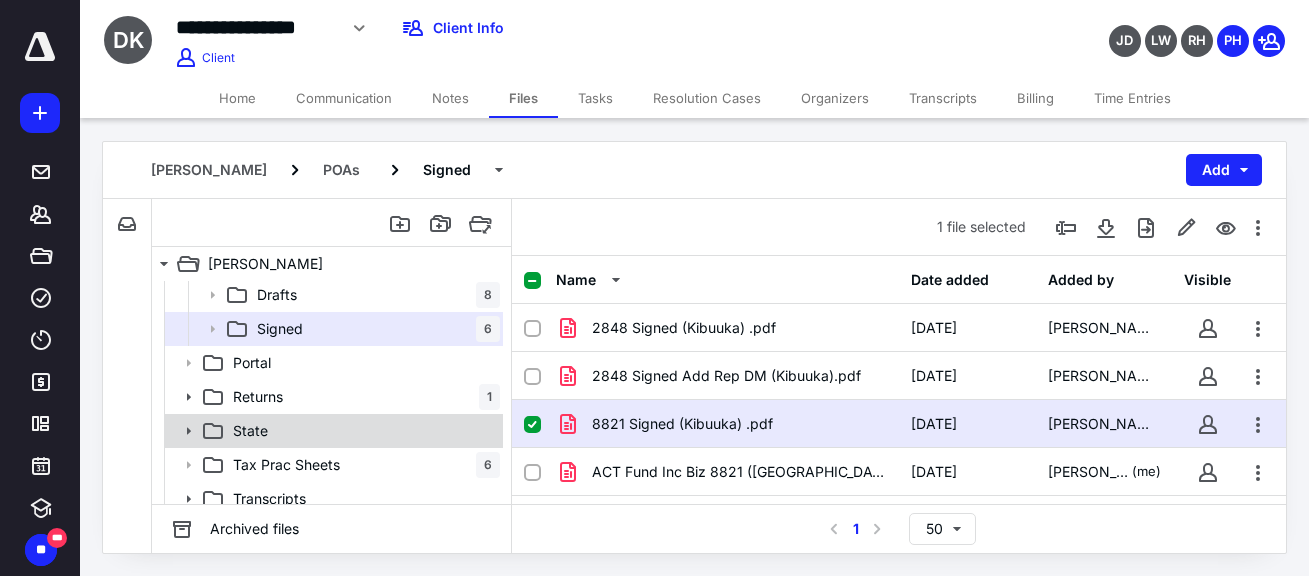 scroll, scrollTop: 185, scrollLeft: 0, axis: vertical 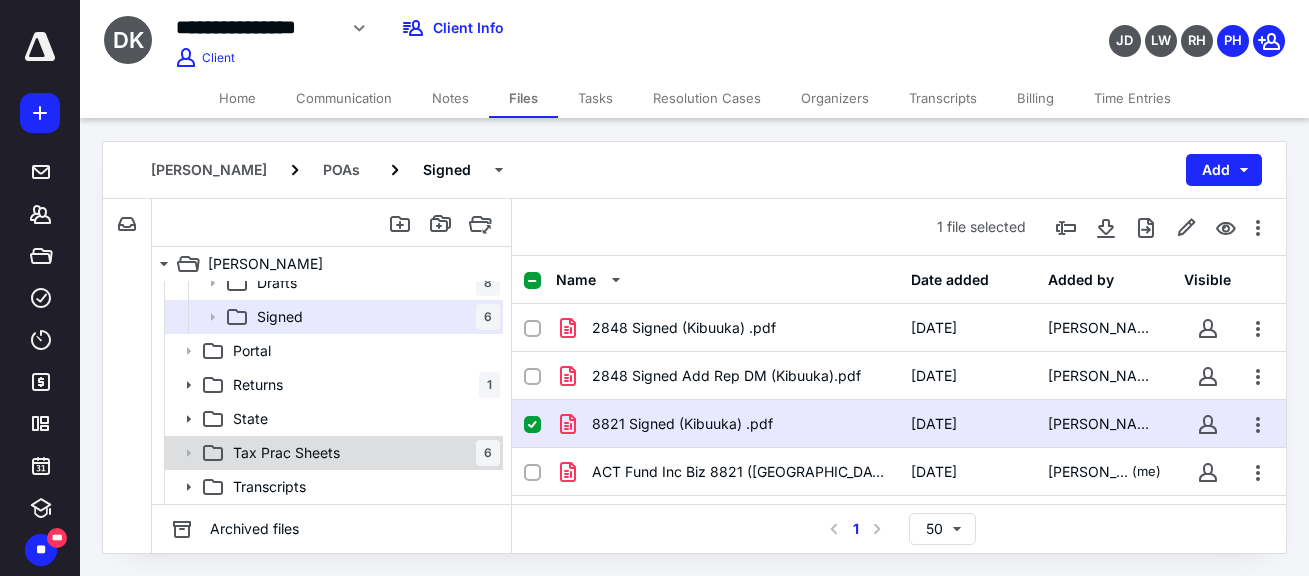 click on "Tax Prac Sheets 6" at bounding box center (362, 453) 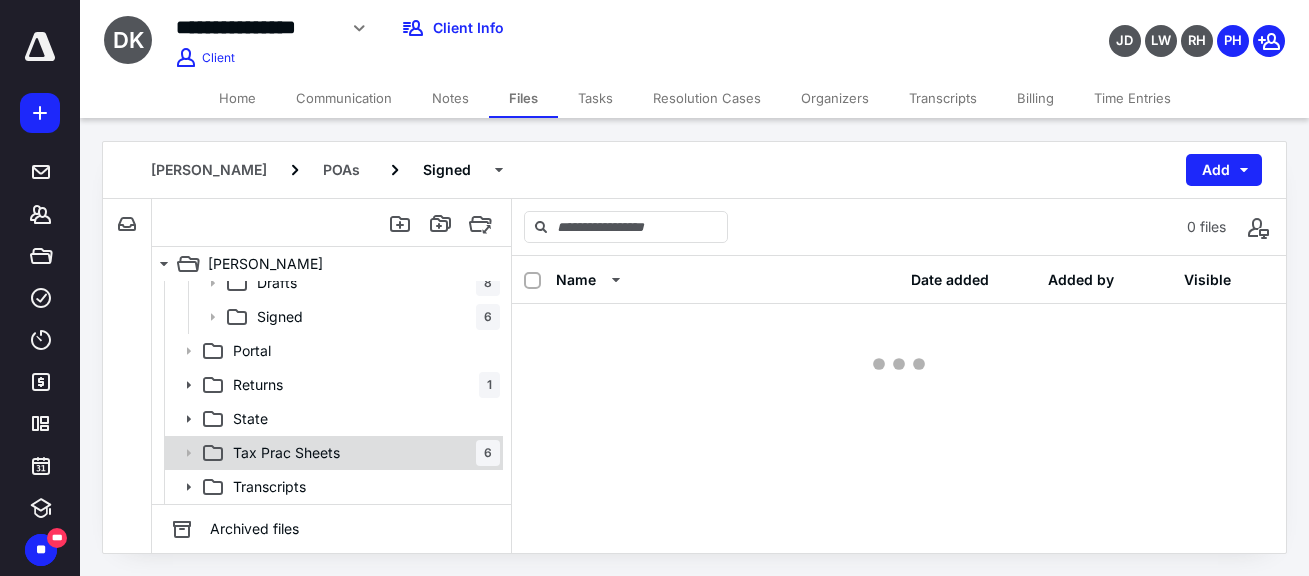 click on "Tax Prac Sheets 6" at bounding box center [362, 453] 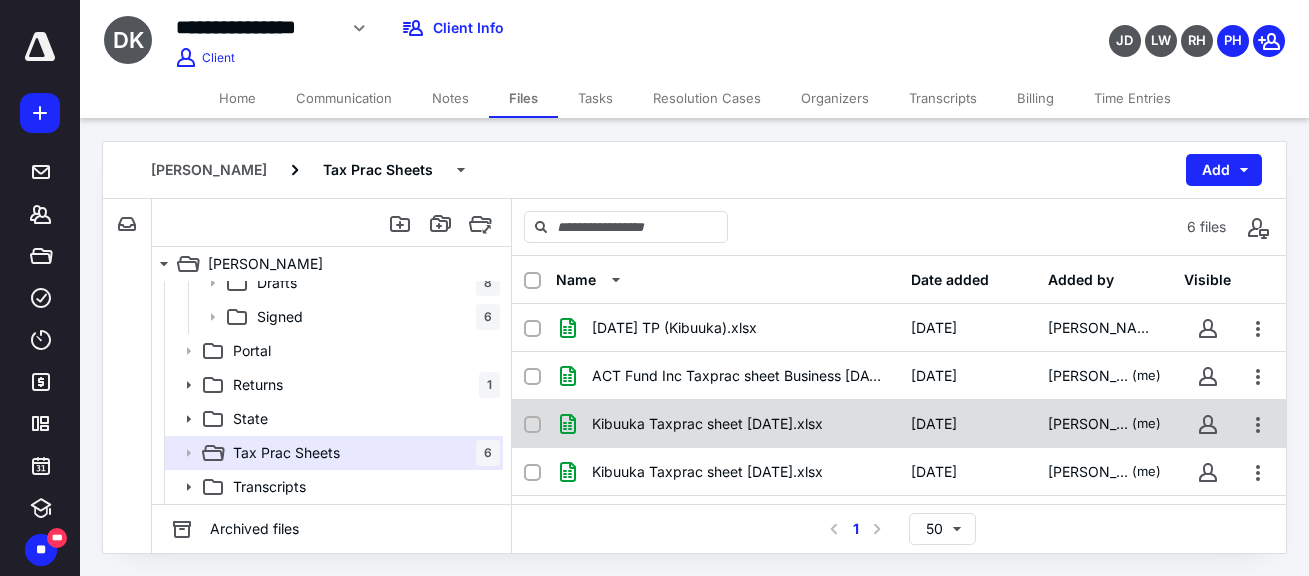 click on "Kibuuka Taxprac sheet [DATE].xlsx" at bounding box center [707, 424] 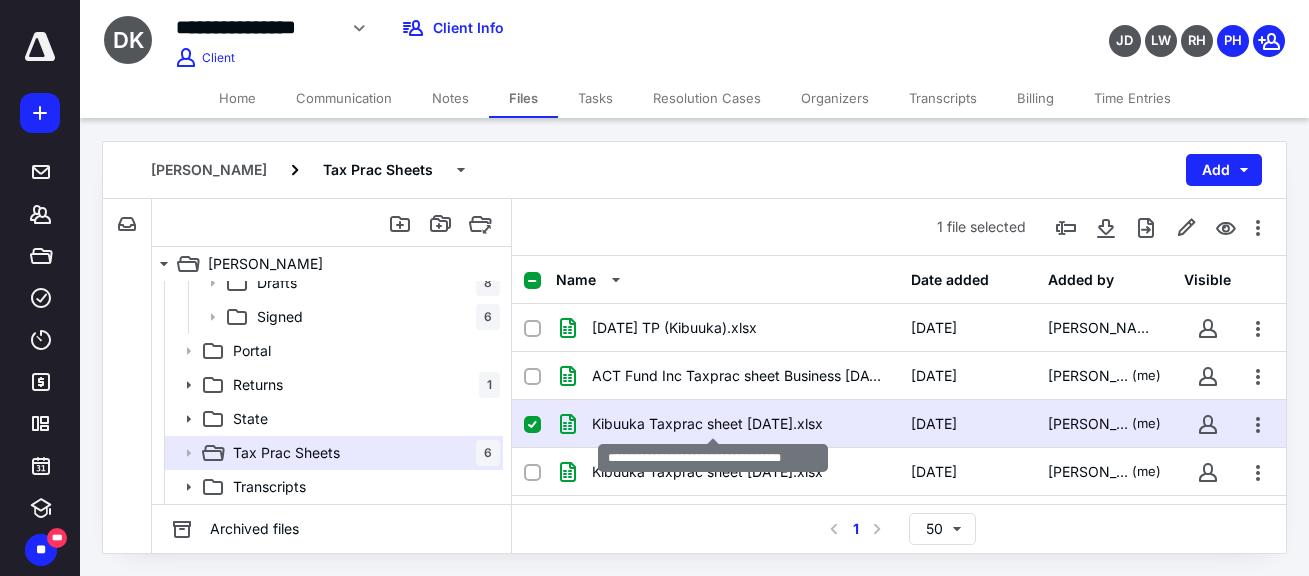 click on "Kibuuka Taxprac sheet [DATE].xlsx" at bounding box center [707, 424] 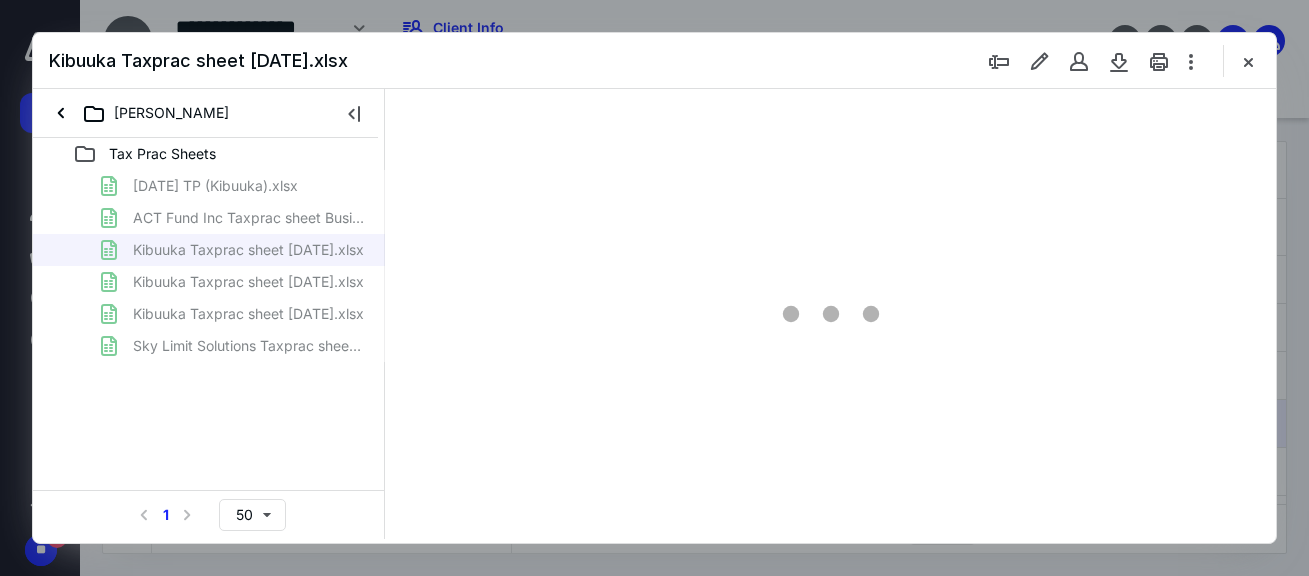 scroll, scrollTop: 0, scrollLeft: 0, axis: both 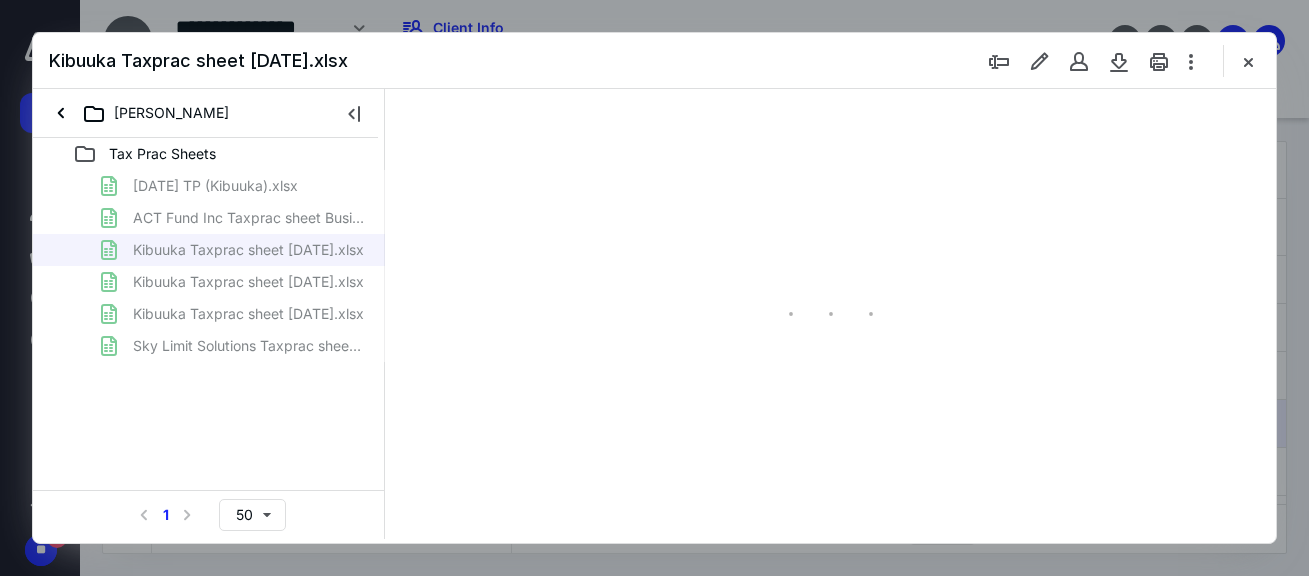 type on "125" 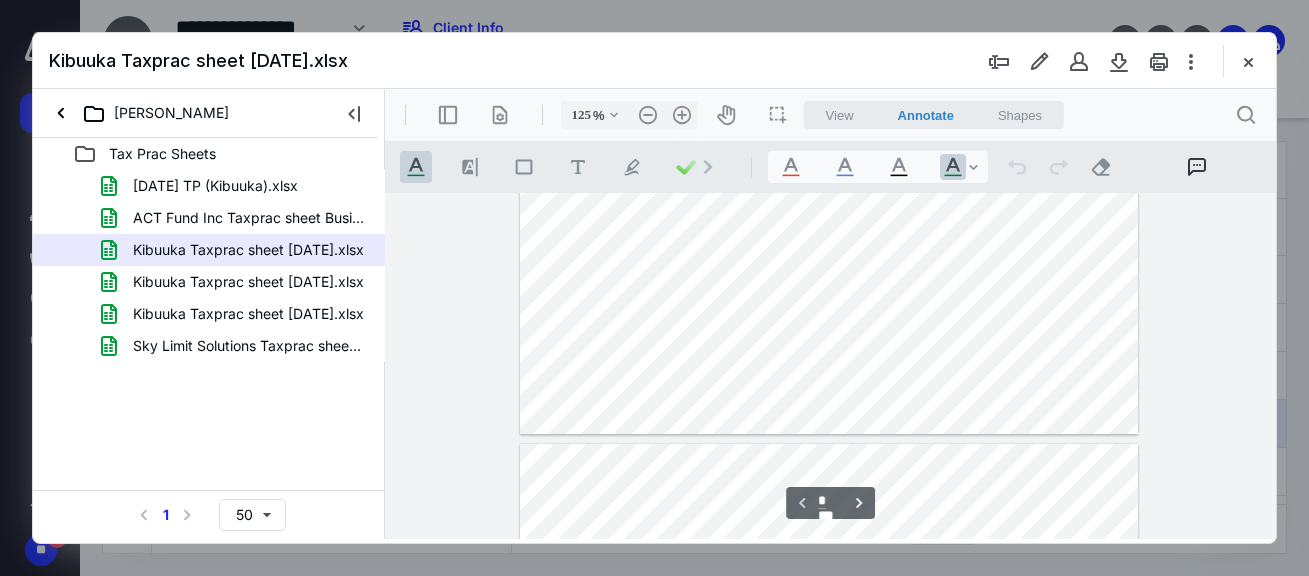 scroll, scrollTop: 0, scrollLeft: 0, axis: both 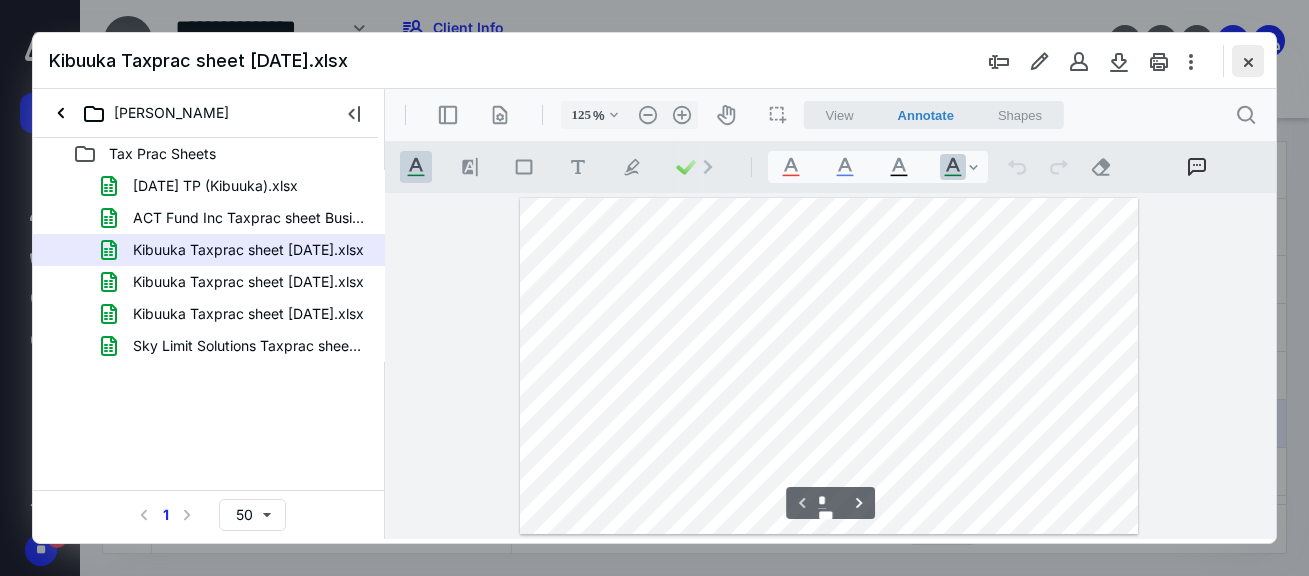 click at bounding box center [1248, 61] 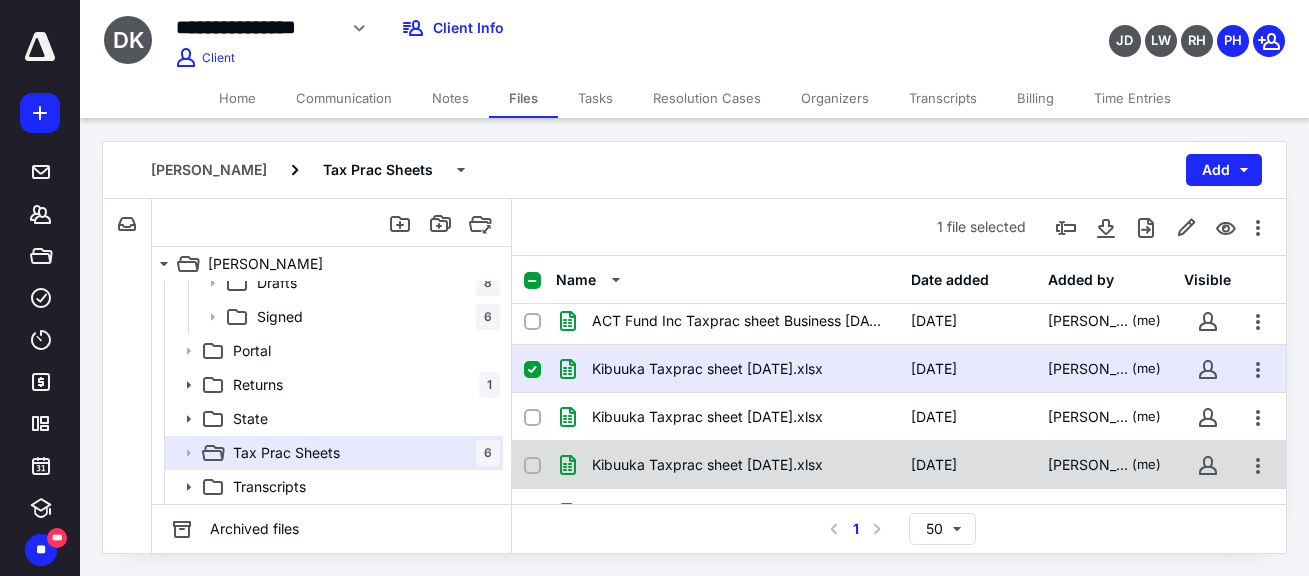 scroll, scrollTop: 100, scrollLeft: 0, axis: vertical 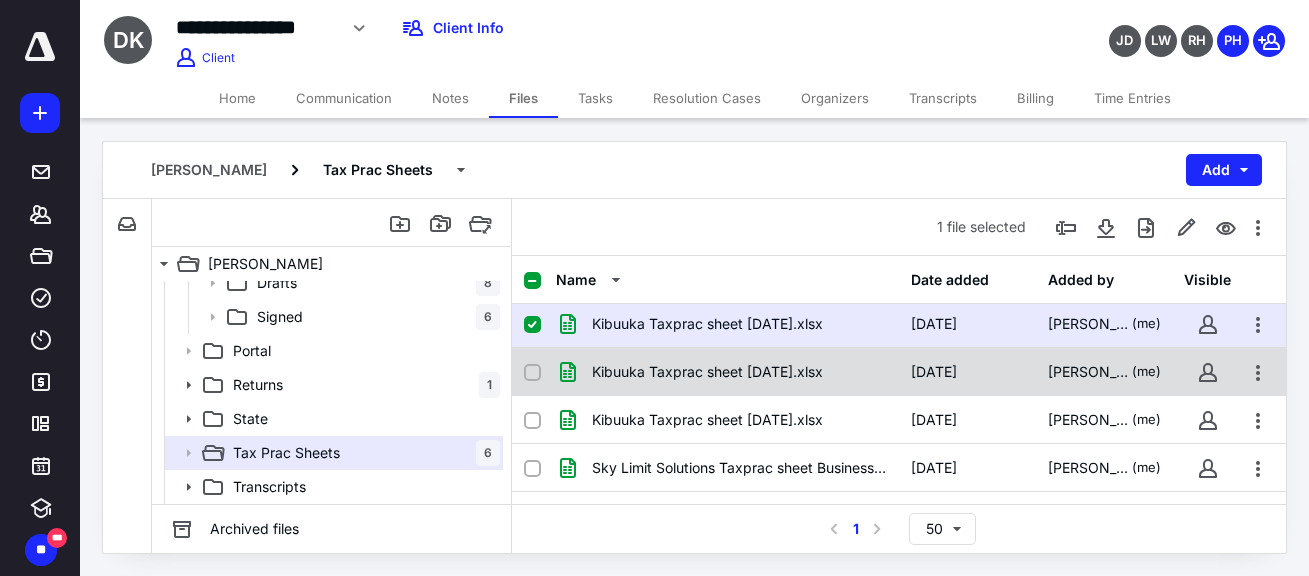 click on "Kibuuka Taxprac sheet [DATE].xlsx" at bounding box center [707, 372] 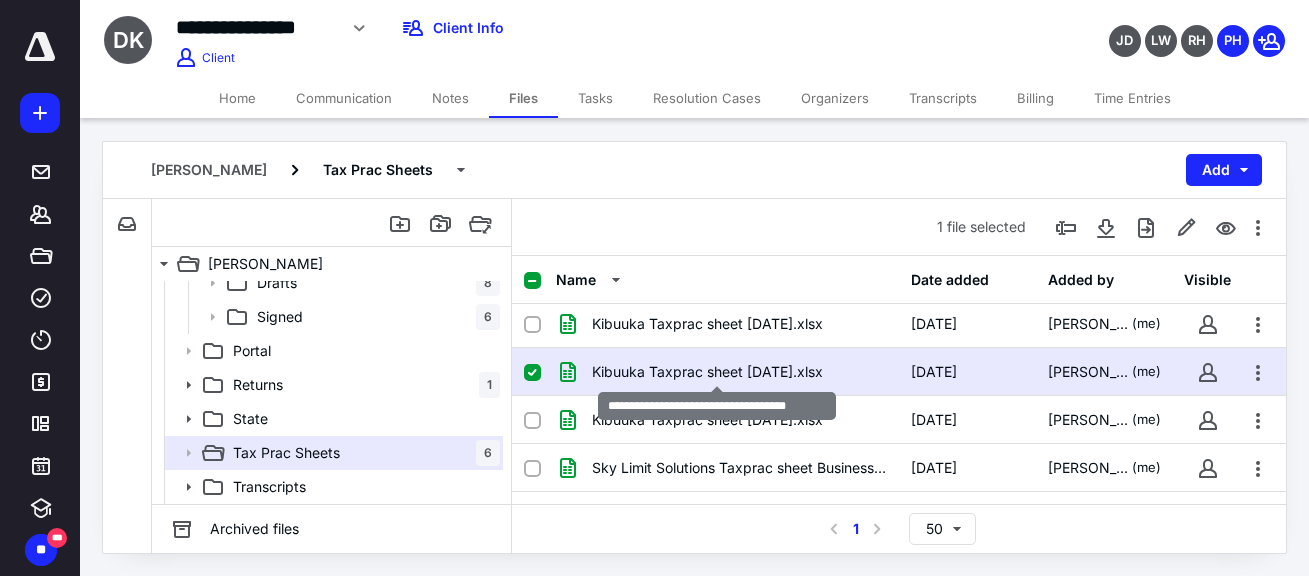 click on "Kibuuka Taxprac sheet [DATE].xlsx" at bounding box center [707, 372] 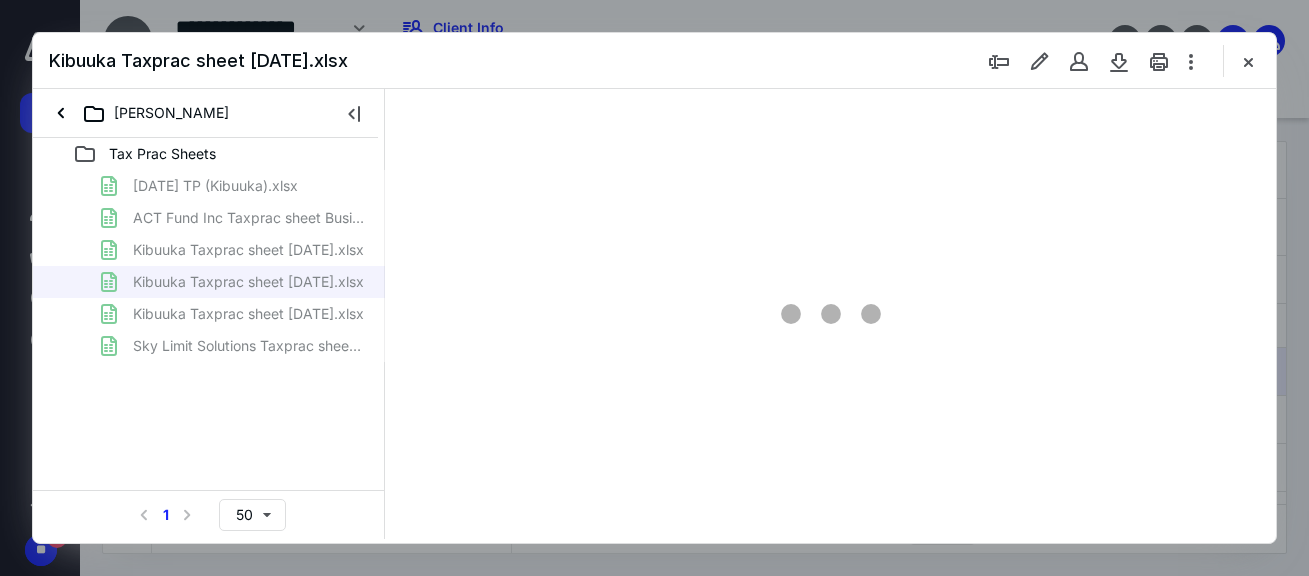 scroll, scrollTop: 0, scrollLeft: 0, axis: both 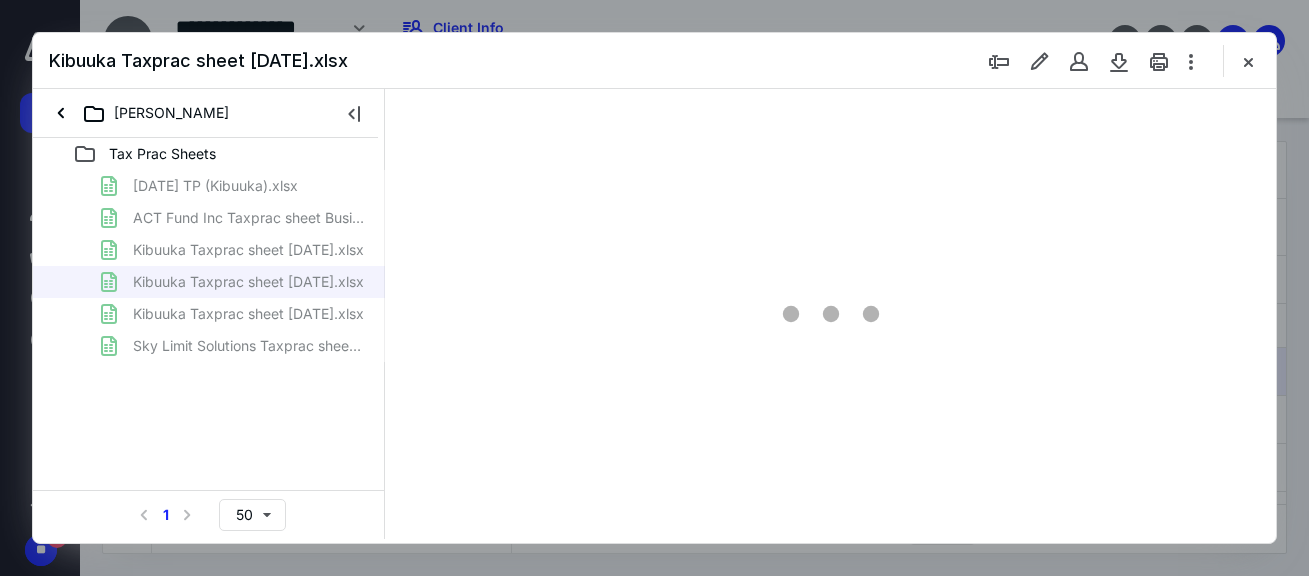 type on "144" 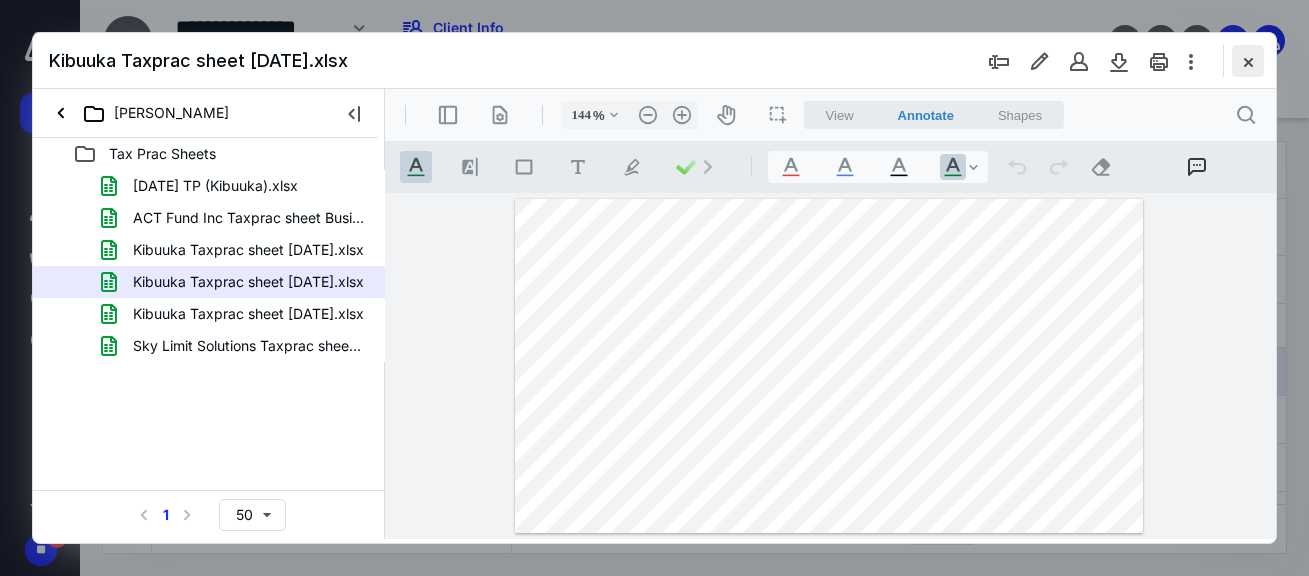 click at bounding box center (1248, 61) 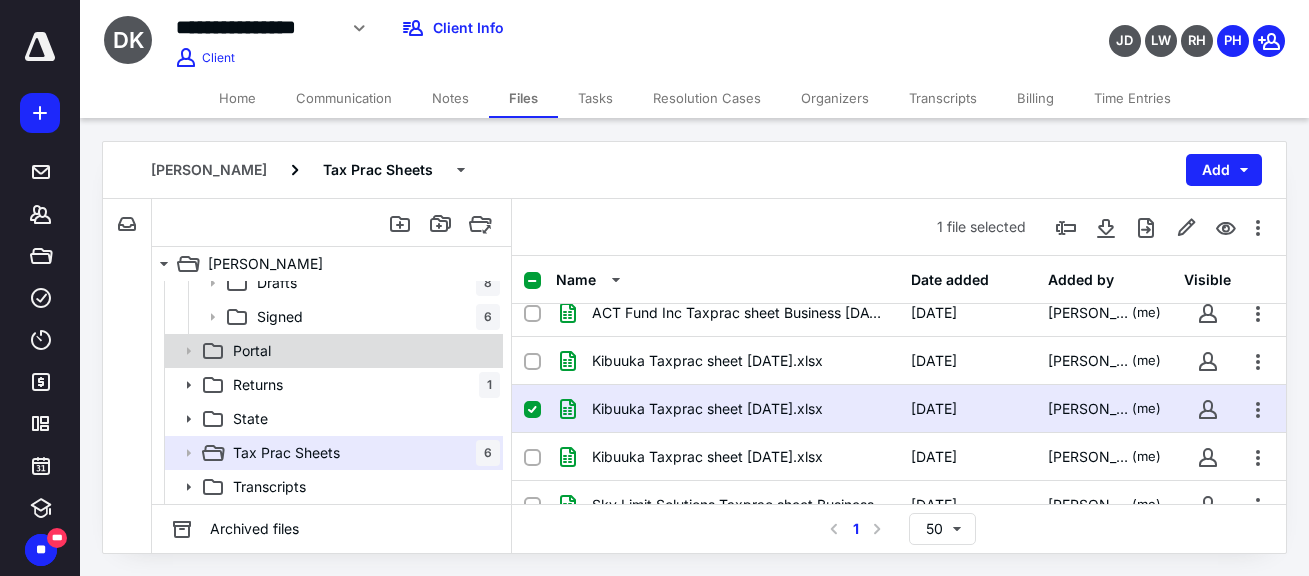 scroll, scrollTop: 0, scrollLeft: 0, axis: both 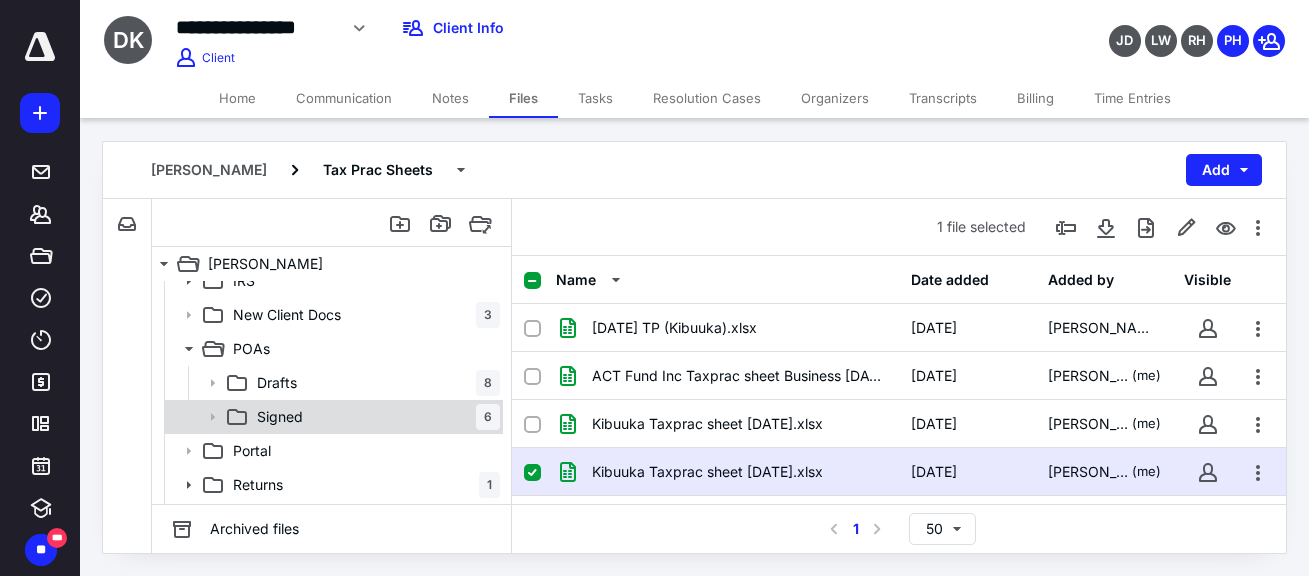 click on "Signed 6" at bounding box center (374, 417) 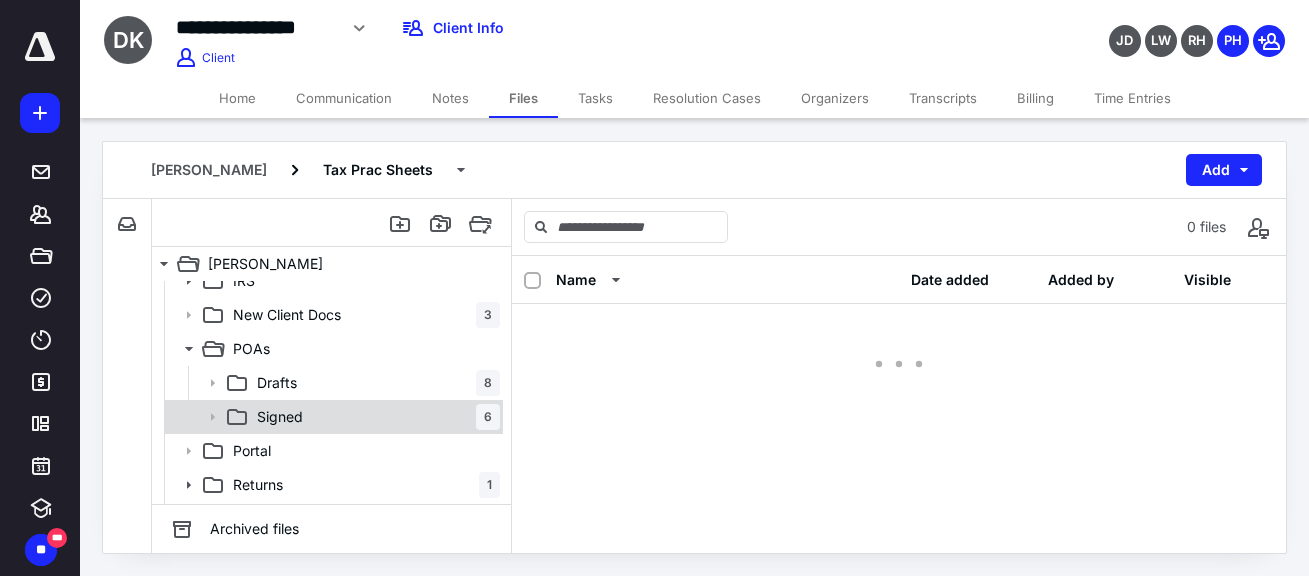 click on "Signed 6" at bounding box center [374, 417] 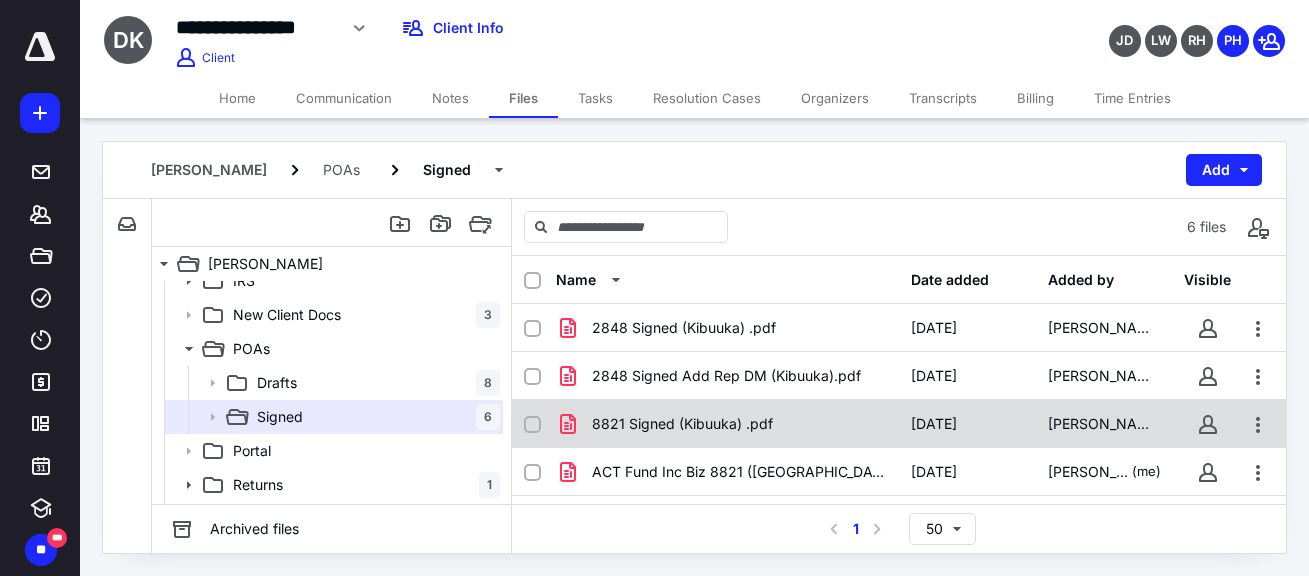 click on "8821 Signed (Kibuuka) .pdf" at bounding box center (682, 424) 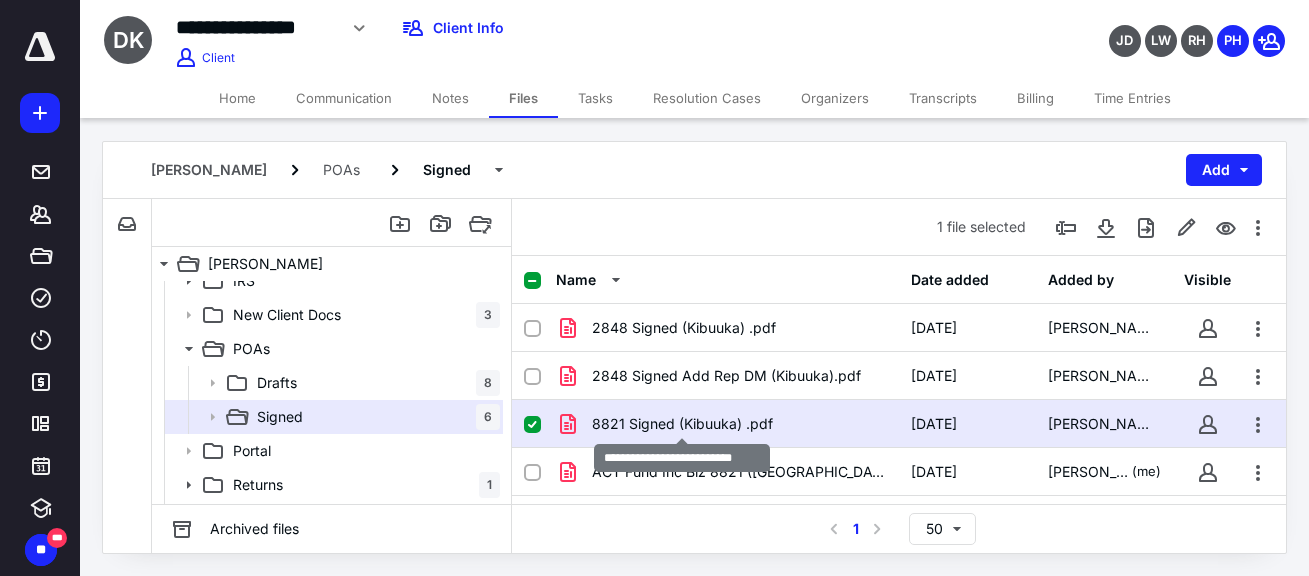 click on "8821 Signed (Kibuuka) .pdf" at bounding box center (682, 424) 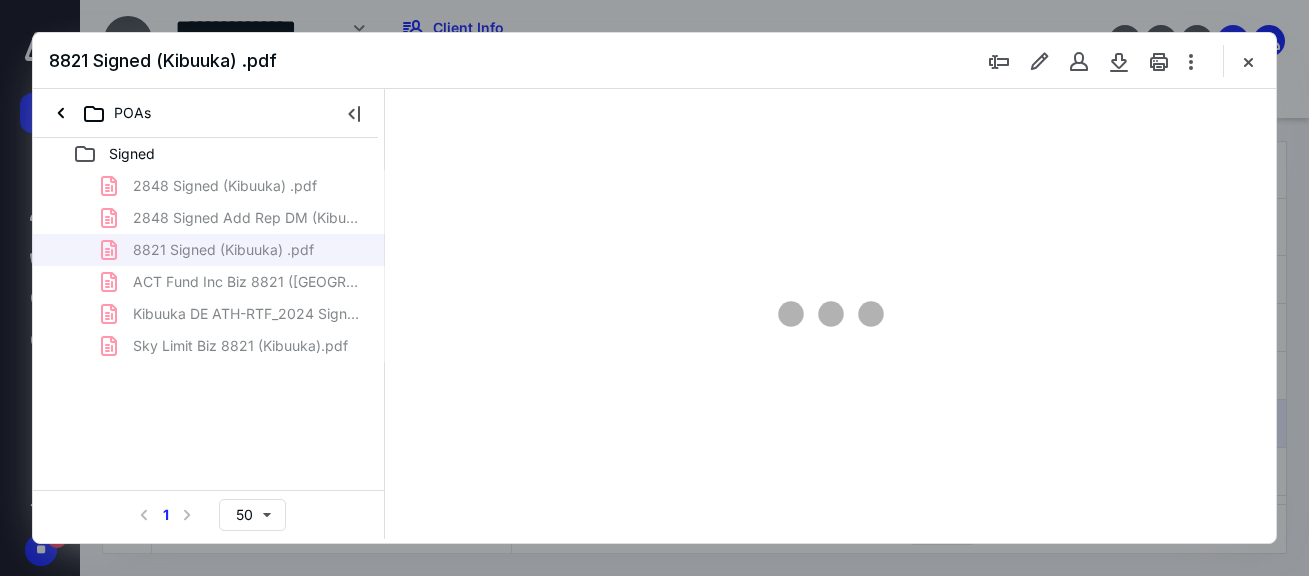 scroll, scrollTop: 0, scrollLeft: 0, axis: both 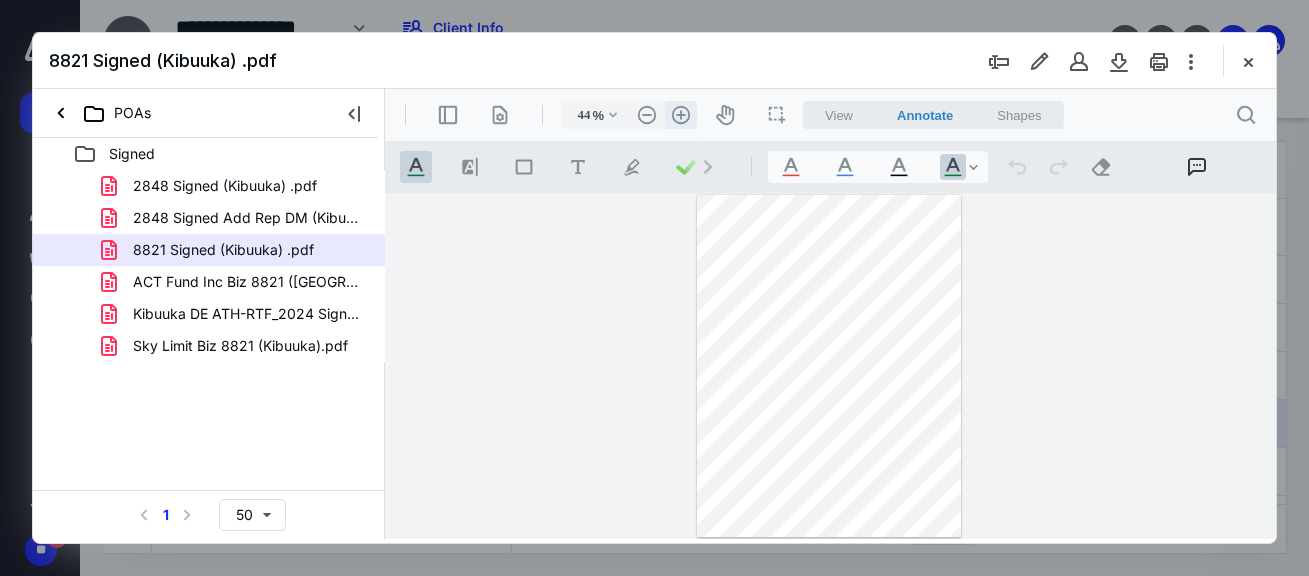 click on ".cls-1{fill:#abb0c4;} icon - header - zoom - in - line" at bounding box center [681, 115] 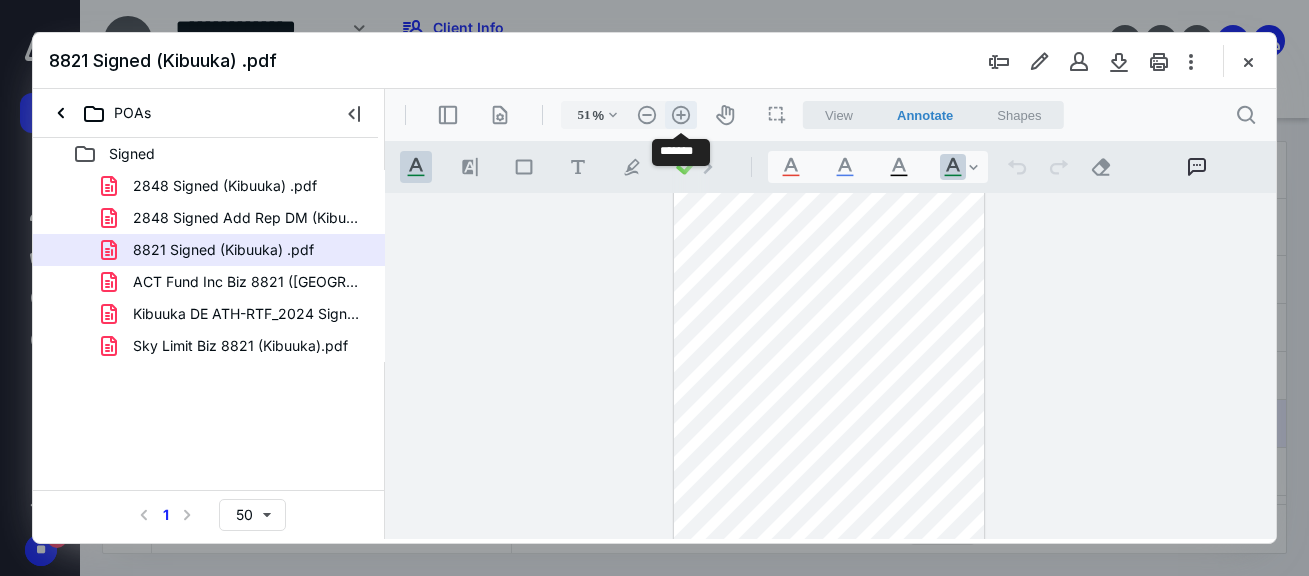 click on ".cls-1{fill:#abb0c4;} icon - header - zoom - in - line" at bounding box center (681, 115) 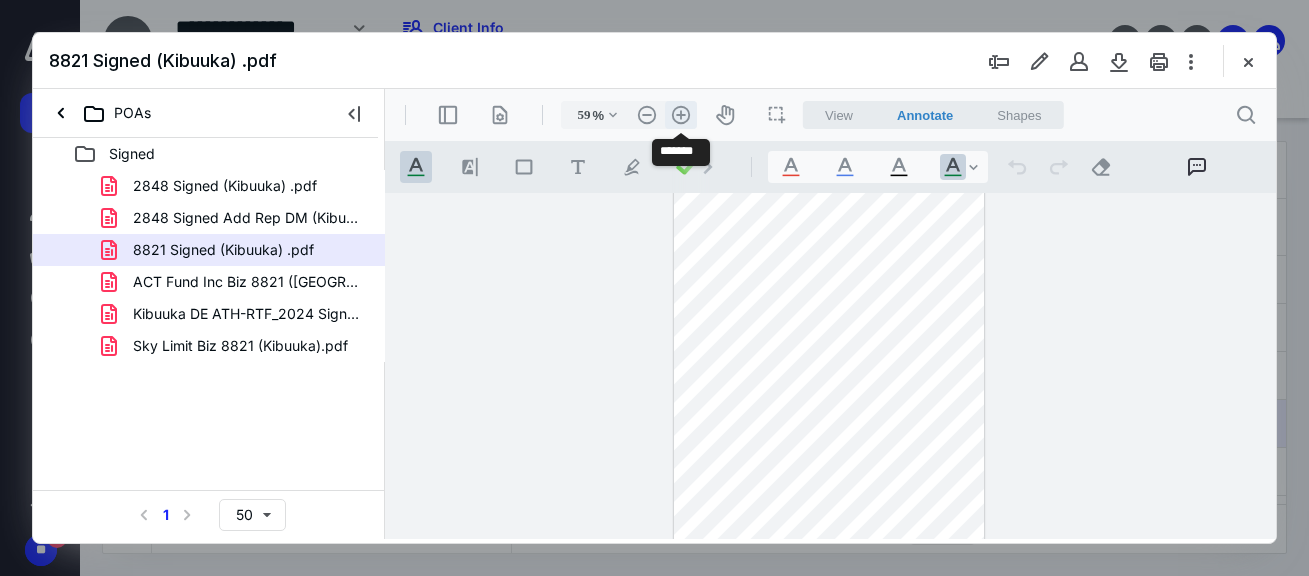 click on ".cls-1{fill:#abb0c4;} icon - header - zoom - in - line" at bounding box center (681, 115) 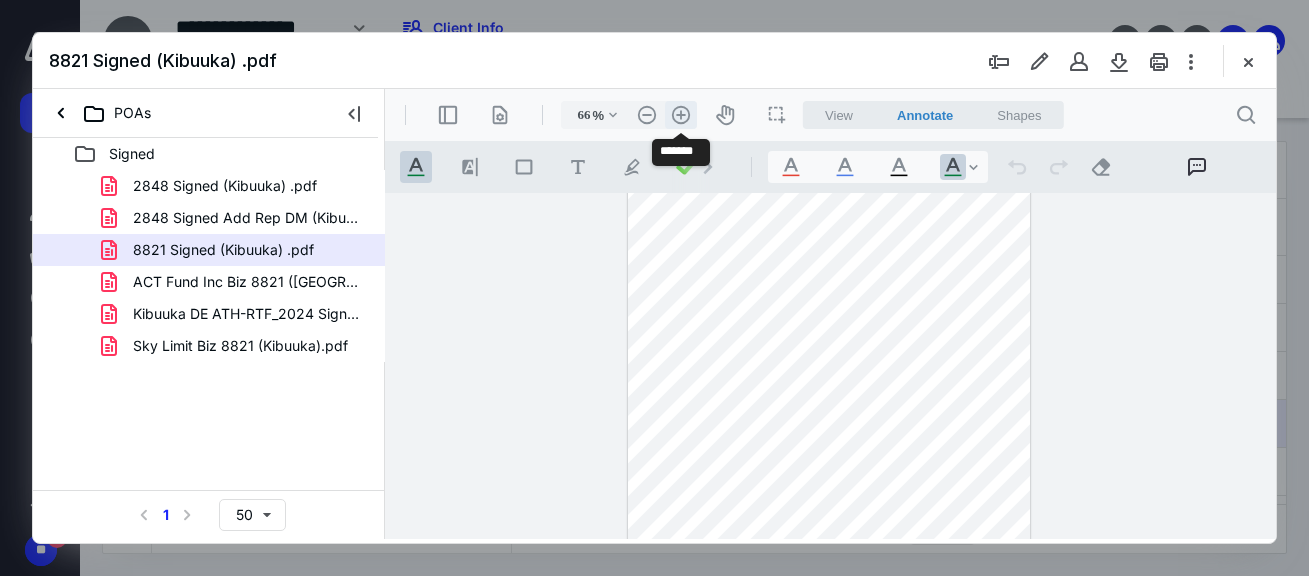 click on ".cls-1{fill:#abb0c4;} icon - header - zoom - in - line" at bounding box center [681, 115] 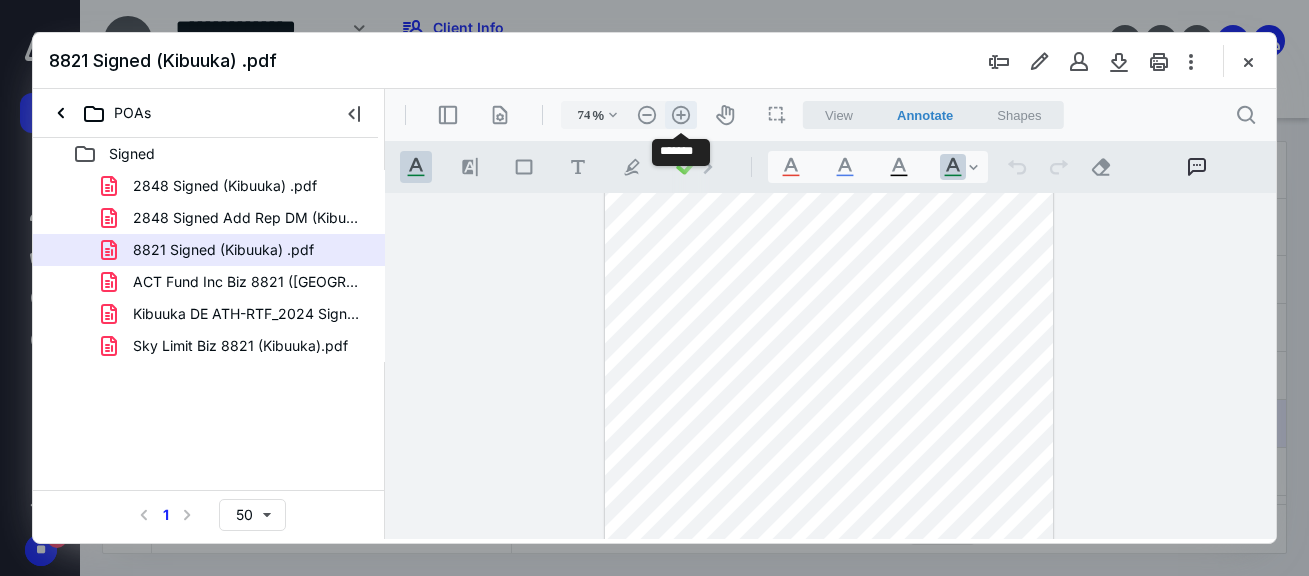 click on ".cls-1{fill:#abb0c4;} icon - header - zoom - in - line" at bounding box center [681, 115] 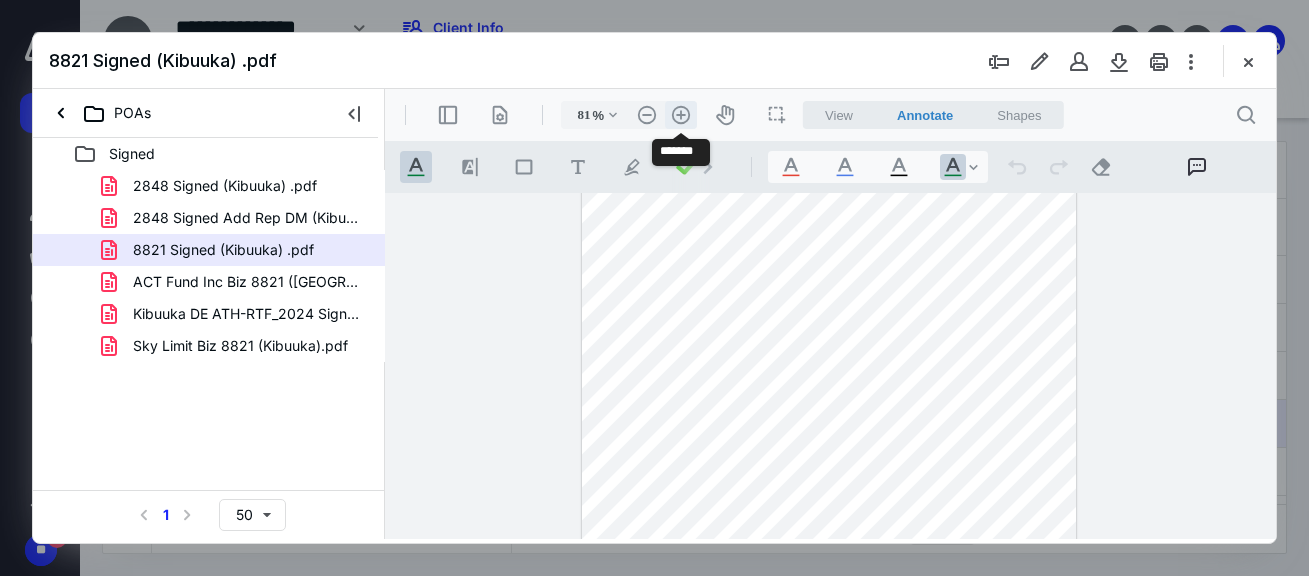 click on ".cls-1{fill:#abb0c4;} icon - header - zoom - in - line" at bounding box center [681, 115] 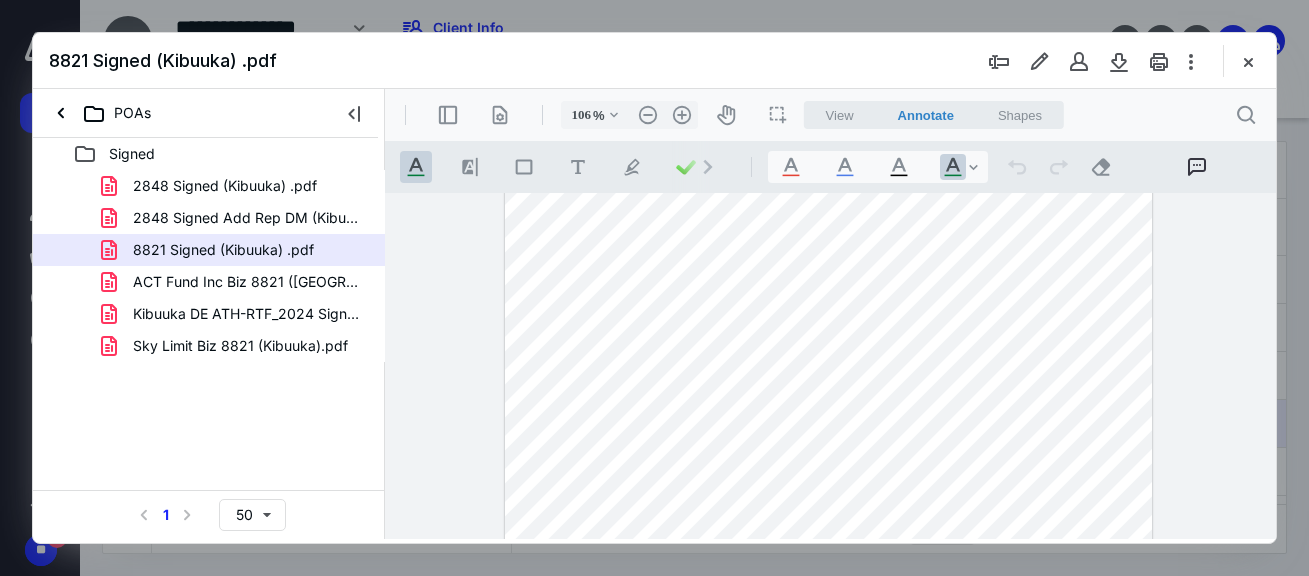 scroll, scrollTop: 0, scrollLeft: 0, axis: both 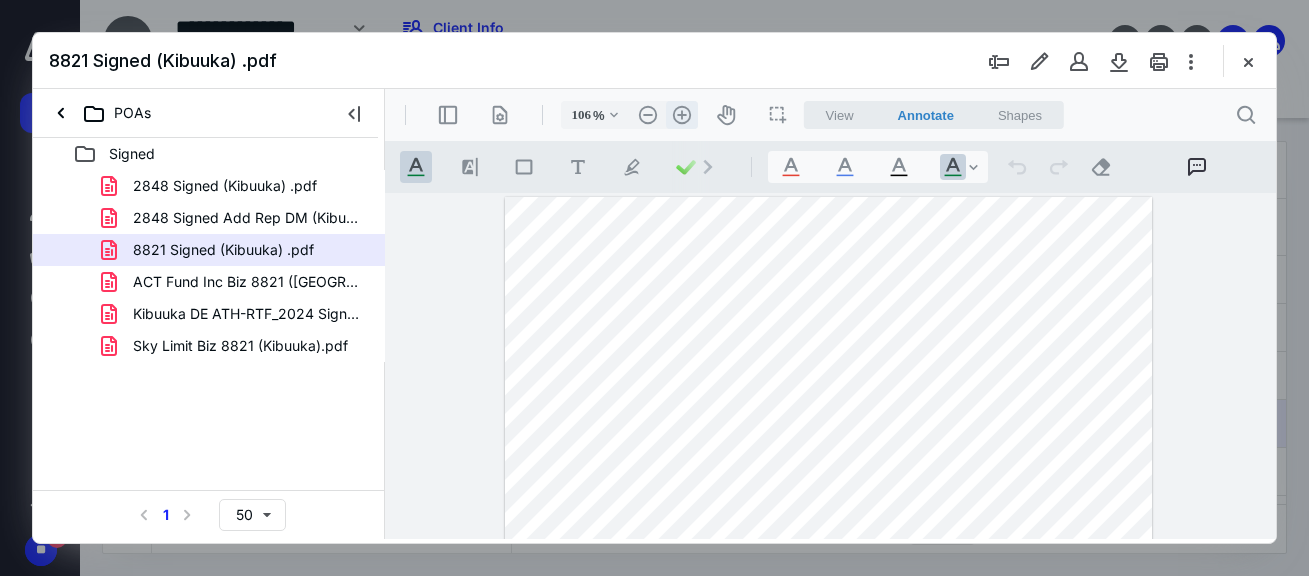 click on ".cls-1{fill:#abb0c4;} icon - header - zoom - in - line" at bounding box center (682, 115) 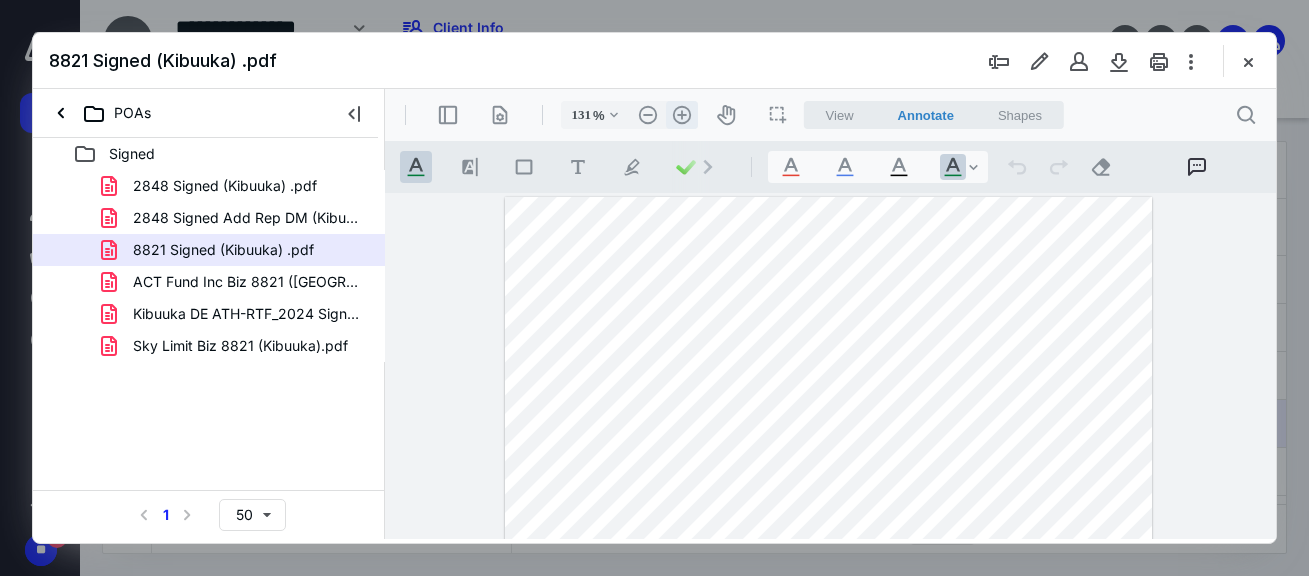 scroll, scrollTop: 29, scrollLeft: 0, axis: vertical 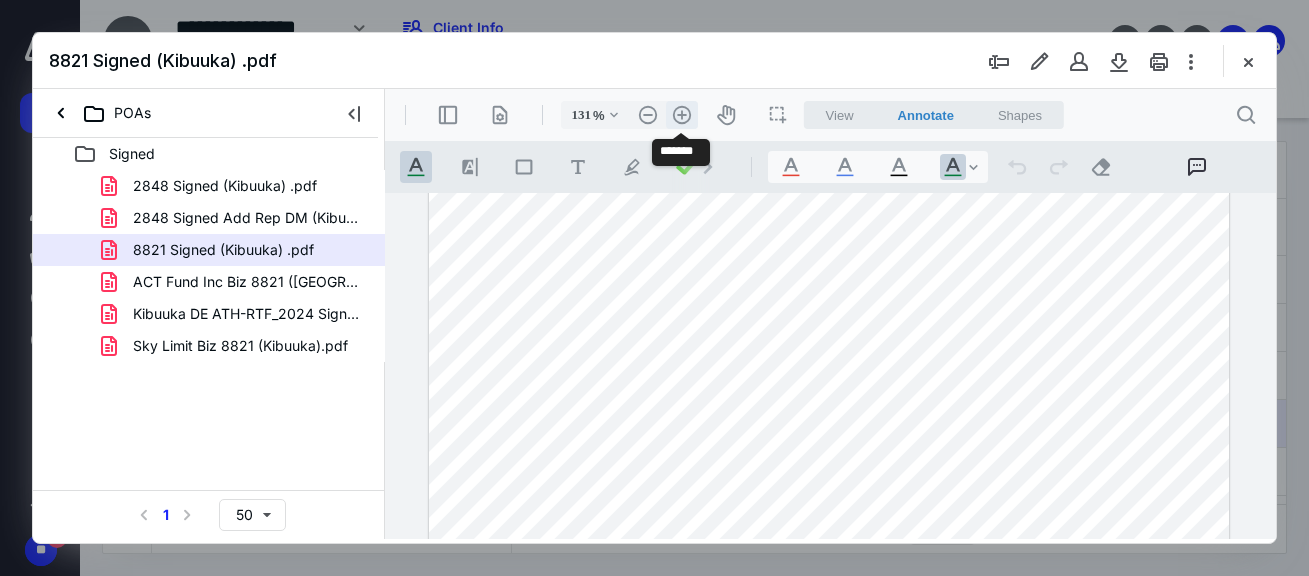 click on ".cls-1{fill:#abb0c4;} icon - header - zoom - in - line" at bounding box center [682, 115] 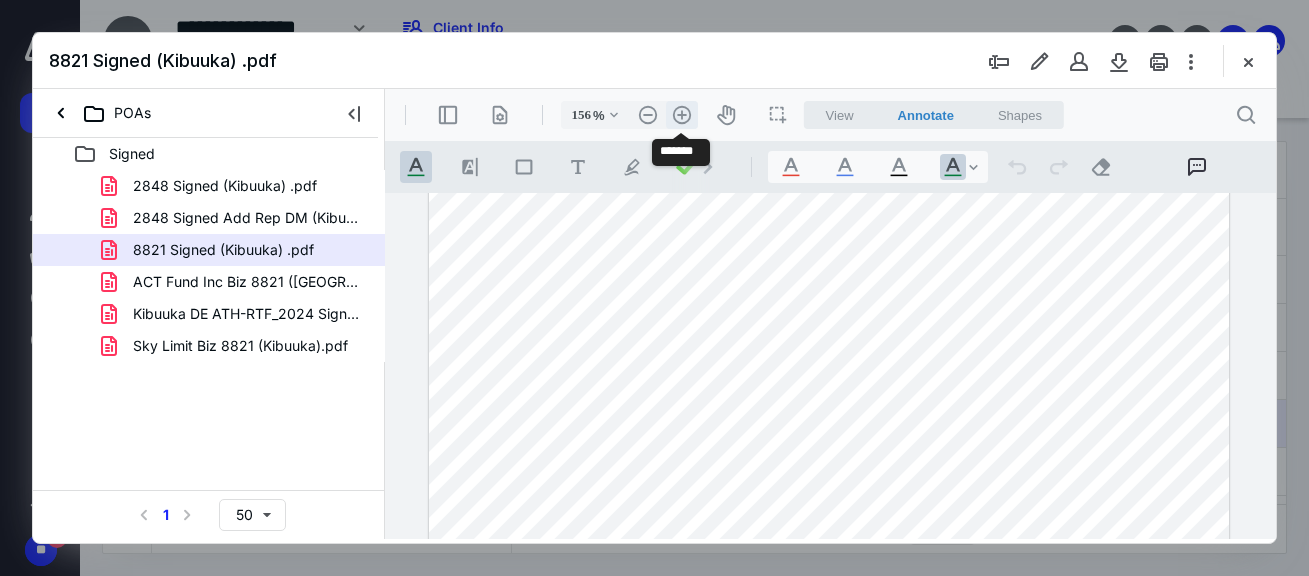 scroll, scrollTop: 58, scrollLeft: 43, axis: both 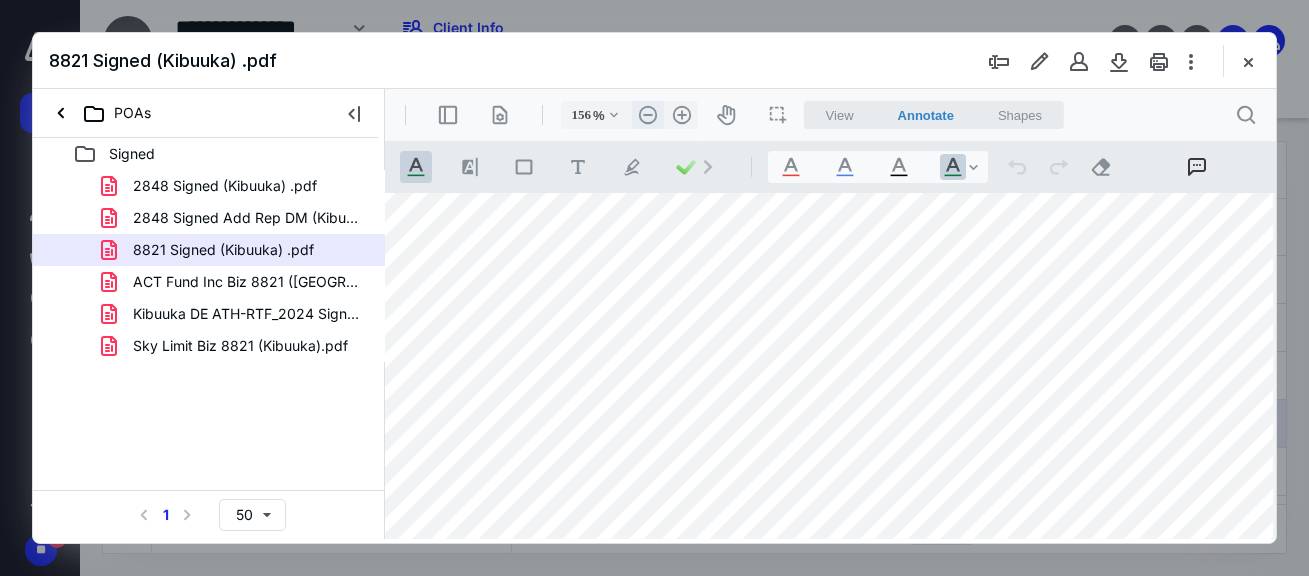 click on ".cls-1{fill:#abb0c4;} icon - header - zoom - out - line" at bounding box center (648, 115) 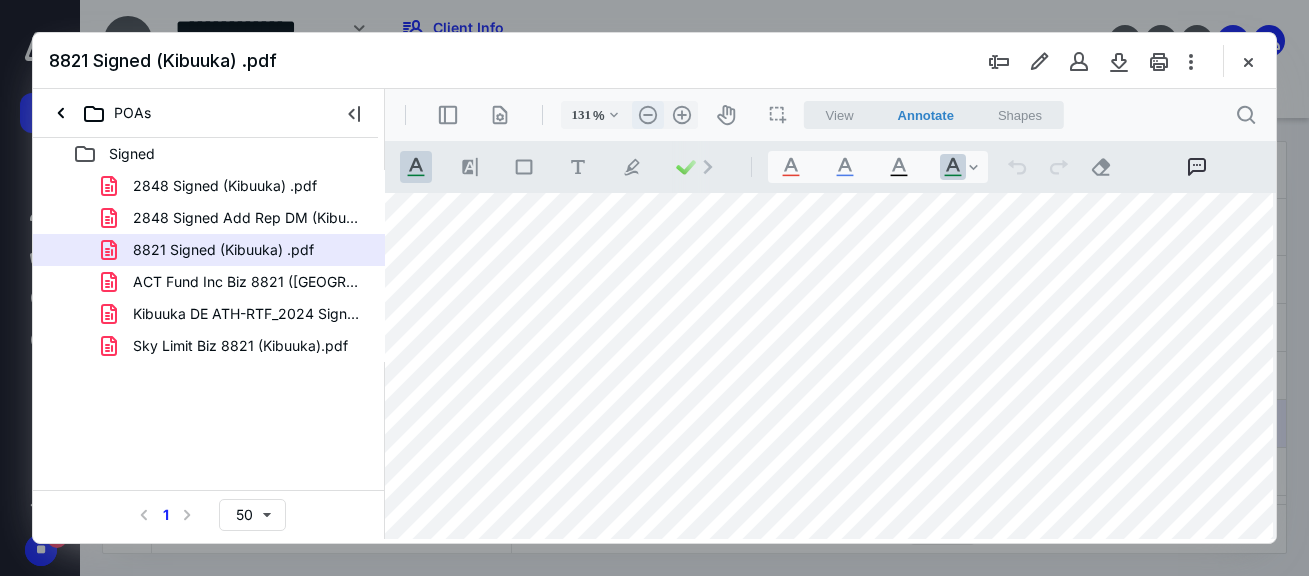 scroll, scrollTop: 29, scrollLeft: 0, axis: vertical 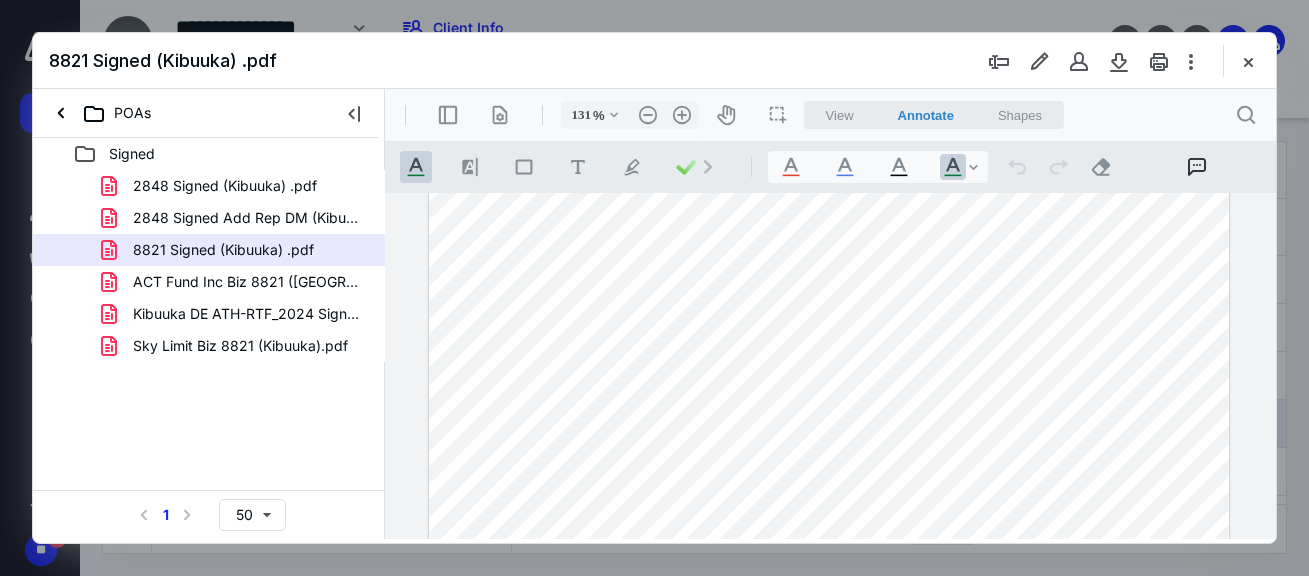 click at bounding box center (829, 687) 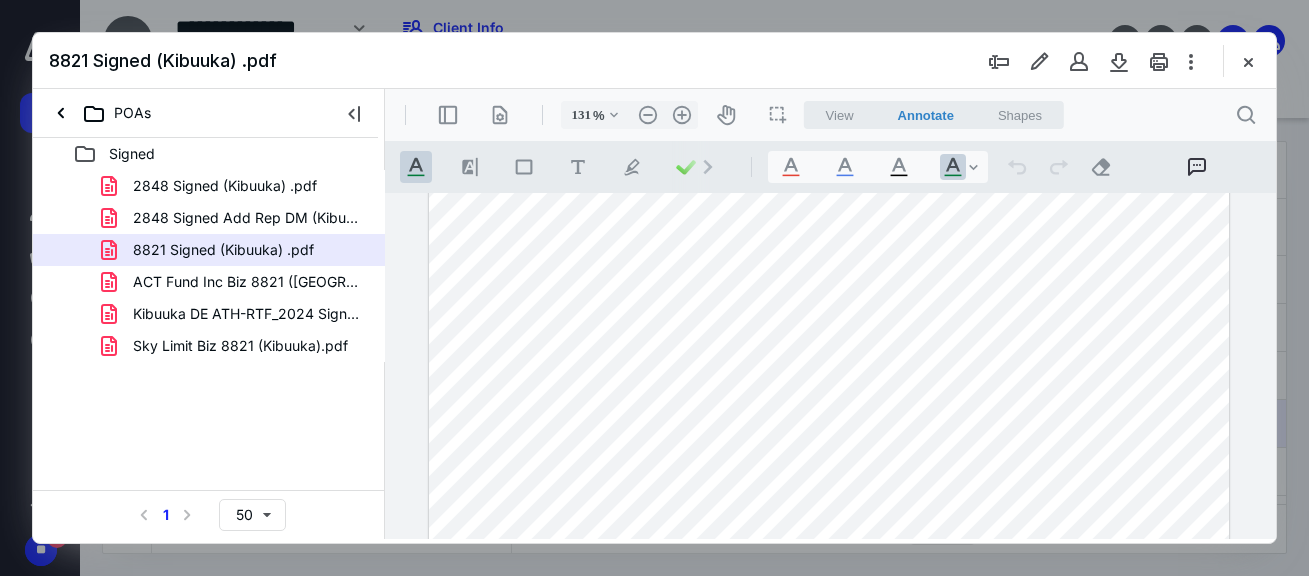 scroll, scrollTop: 0, scrollLeft: 0, axis: both 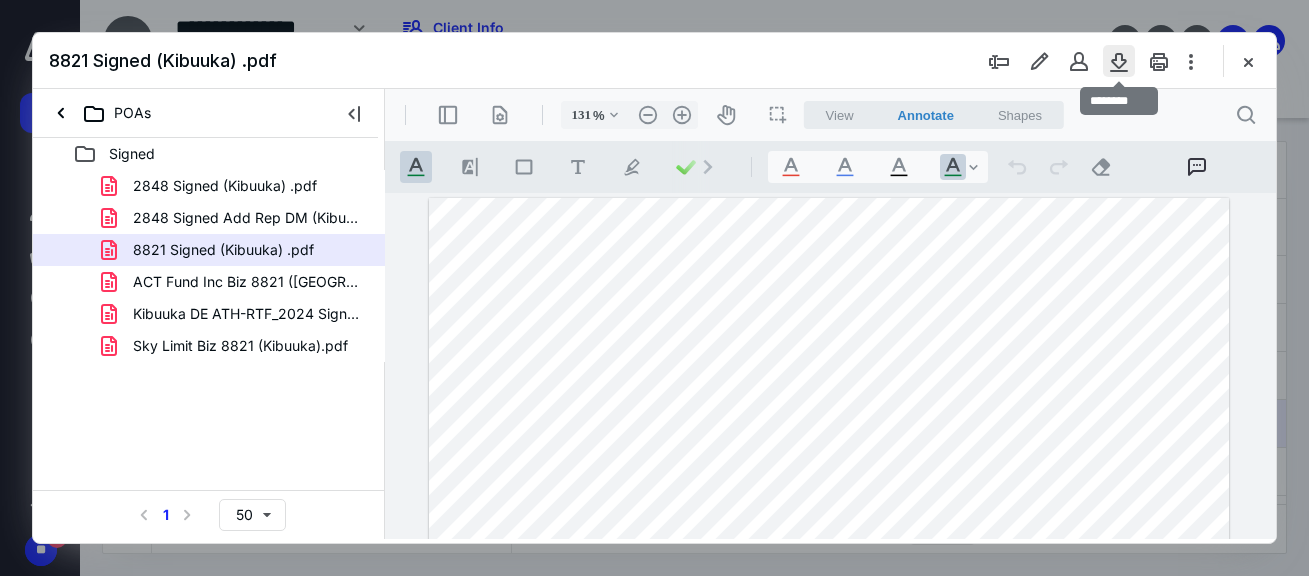 click at bounding box center (1119, 61) 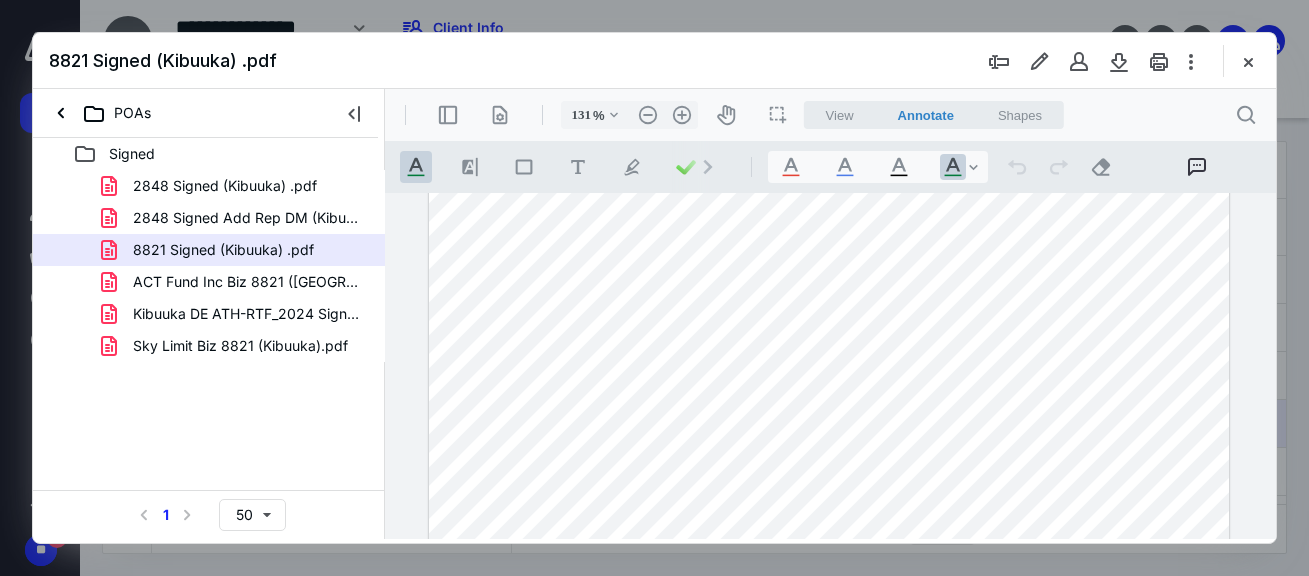 scroll, scrollTop: 300, scrollLeft: 0, axis: vertical 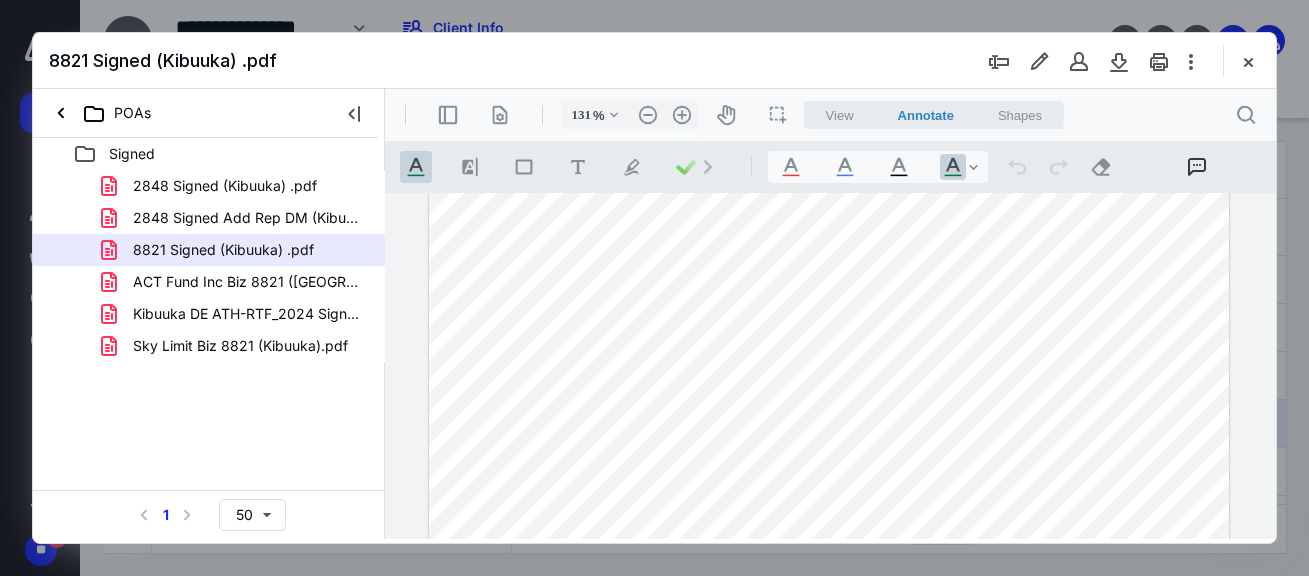 click at bounding box center [829, 416] 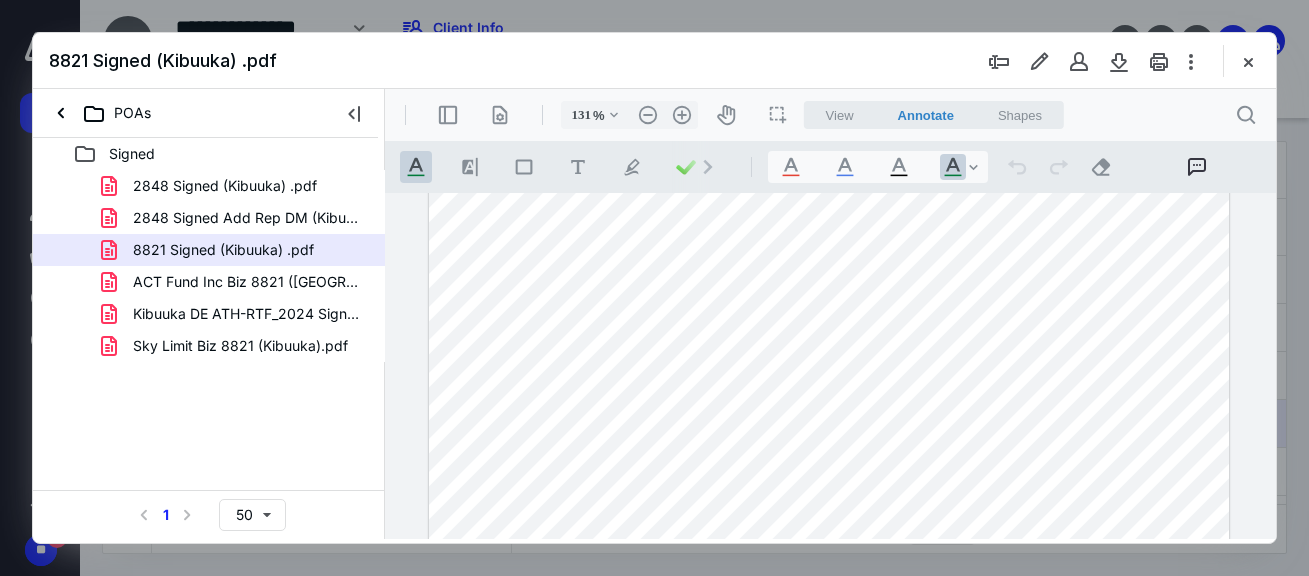 scroll, scrollTop: 0, scrollLeft: 0, axis: both 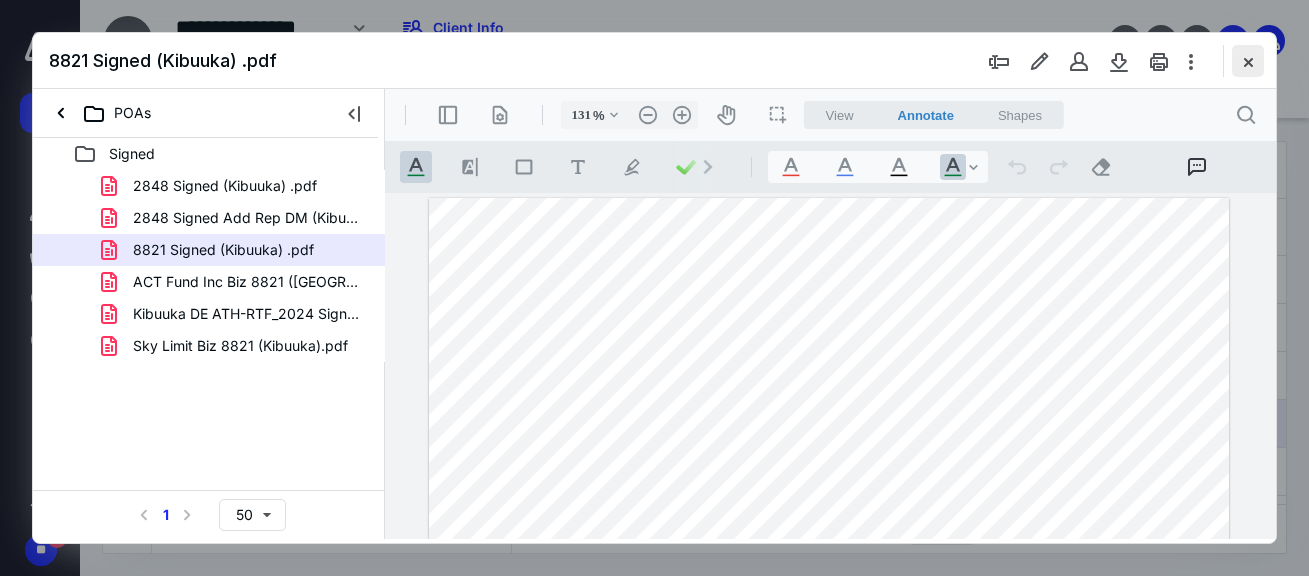 click at bounding box center [1248, 61] 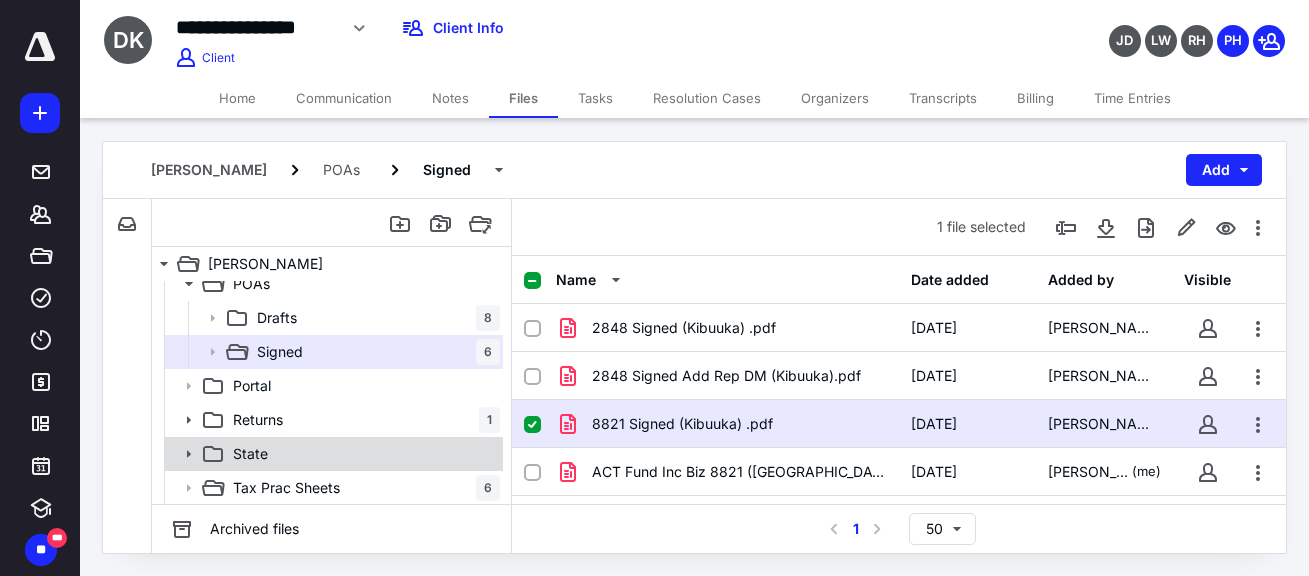 scroll, scrollTop: 185, scrollLeft: 0, axis: vertical 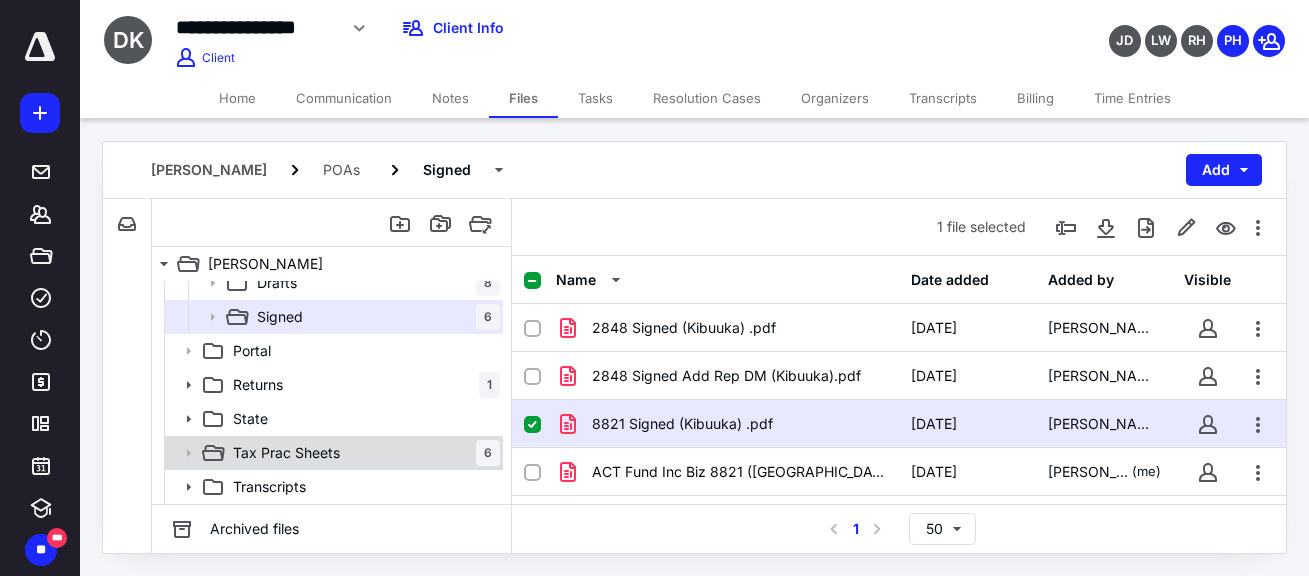 click on "Tax Prac Sheets 6" at bounding box center [362, 453] 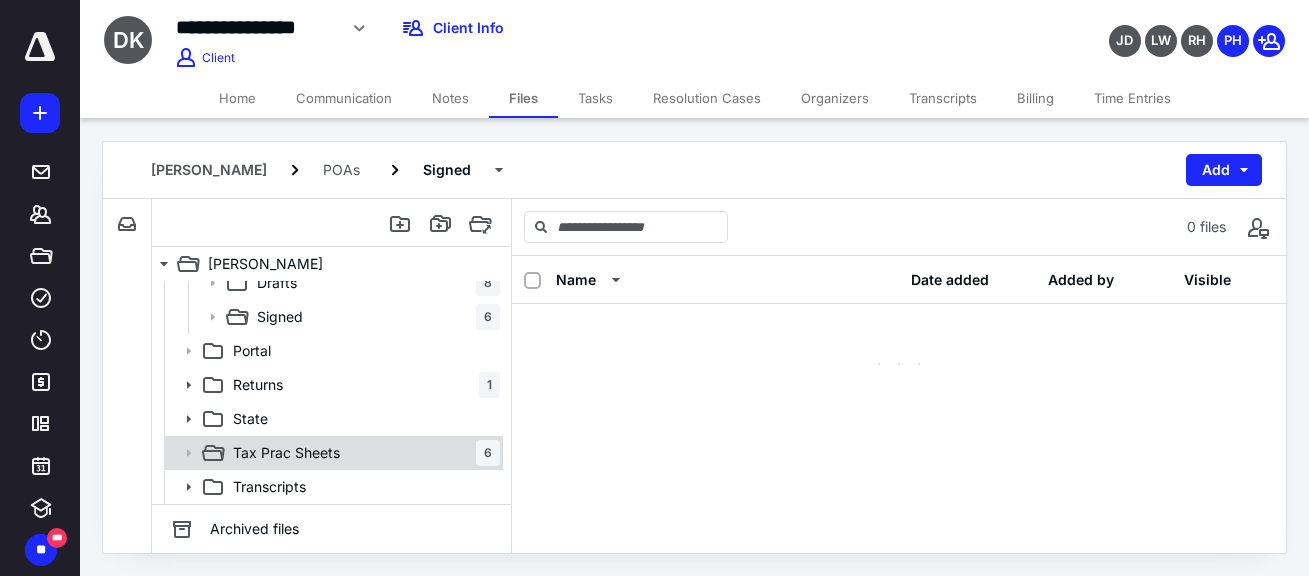 click on "Tax Prac Sheets 6" at bounding box center (362, 453) 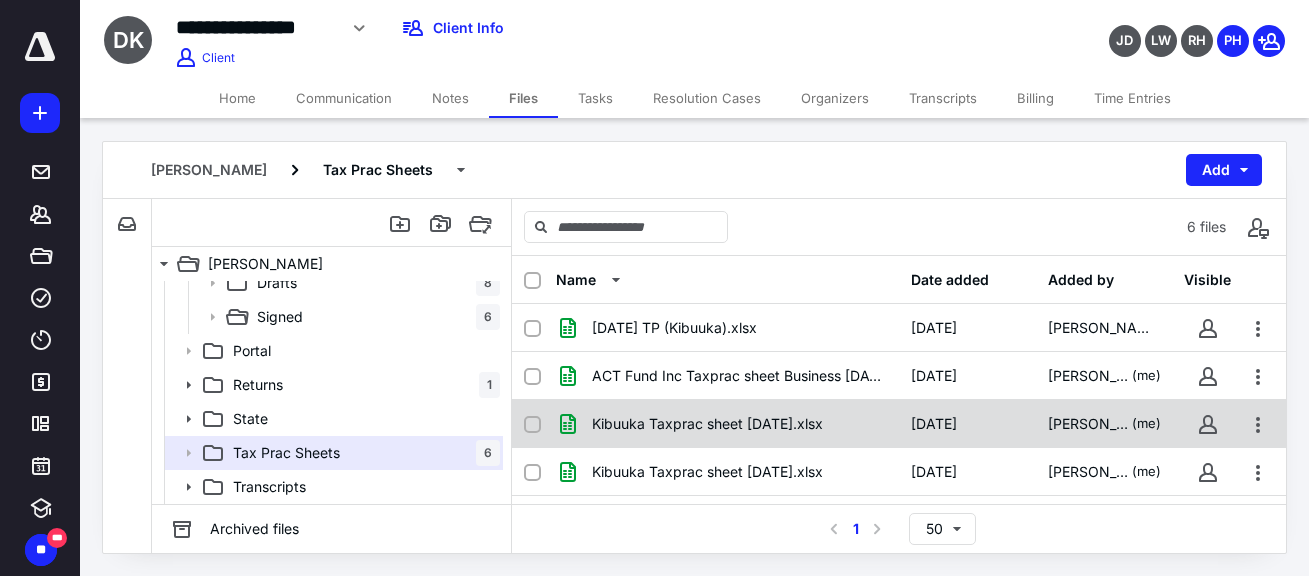 click on "Kibuuka Taxprac sheet [DATE].xlsx" at bounding box center (707, 424) 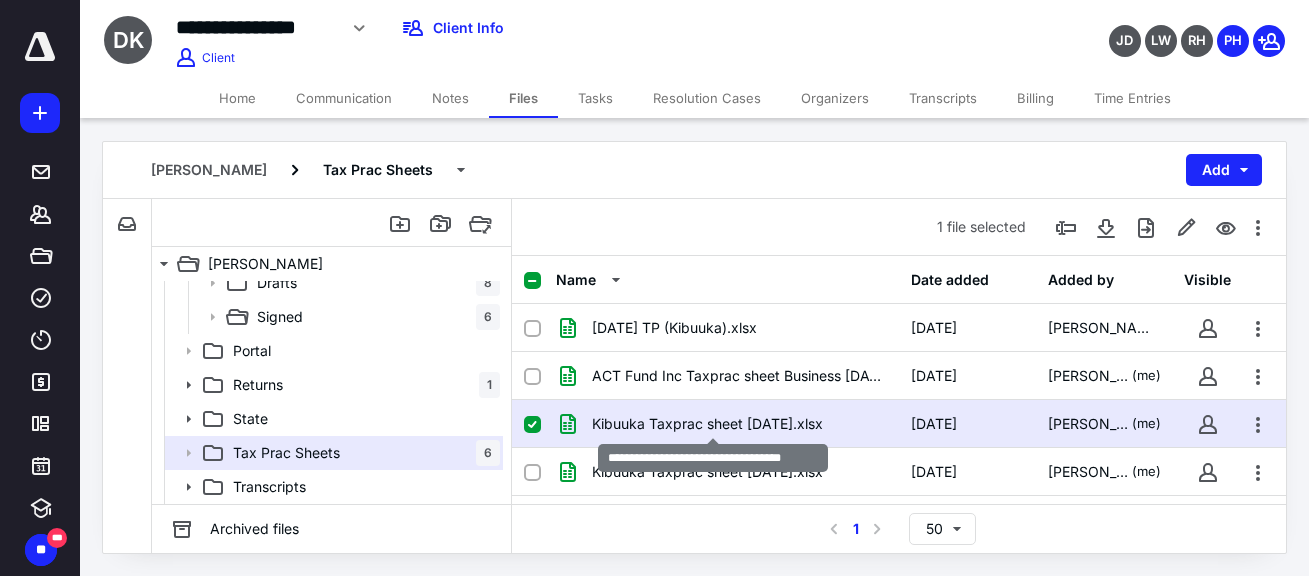 click on "Kibuuka Taxprac sheet [DATE].xlsx" at bounding box center (707, 424) 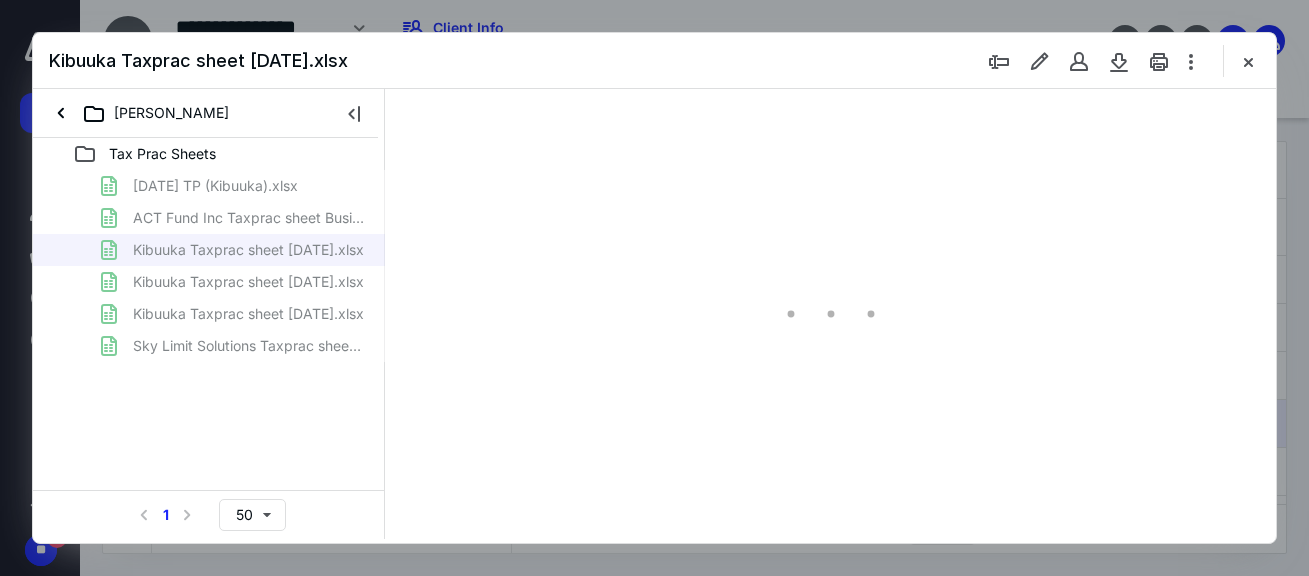scroll, scrollTop: 0, scrollLeft: 0, axis: both 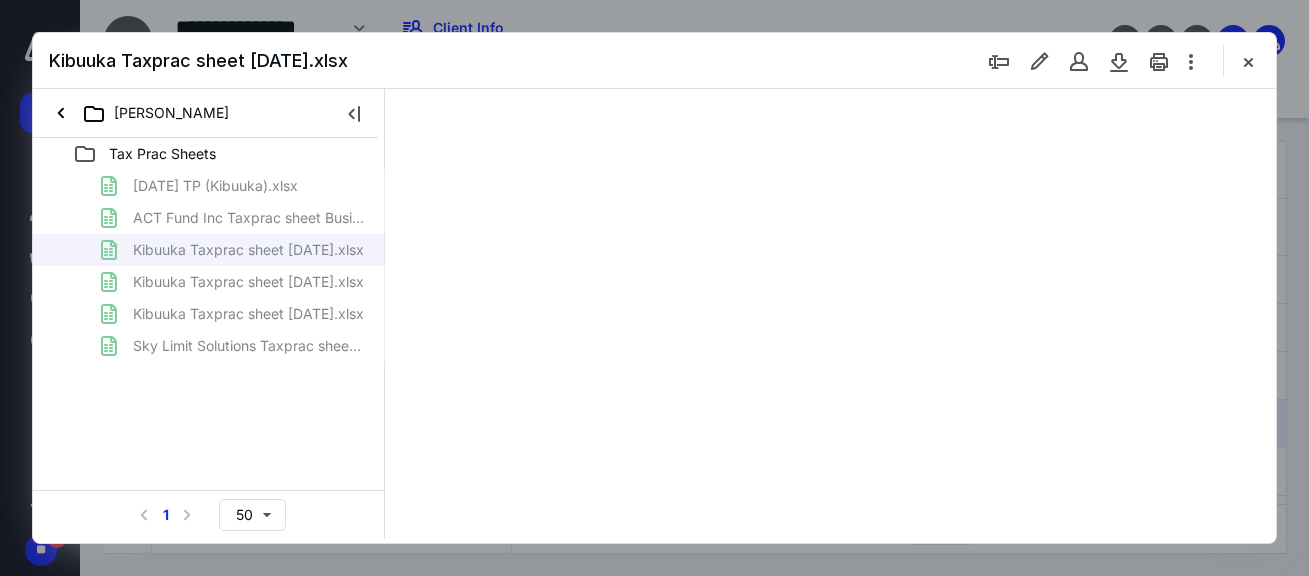 type on "125" 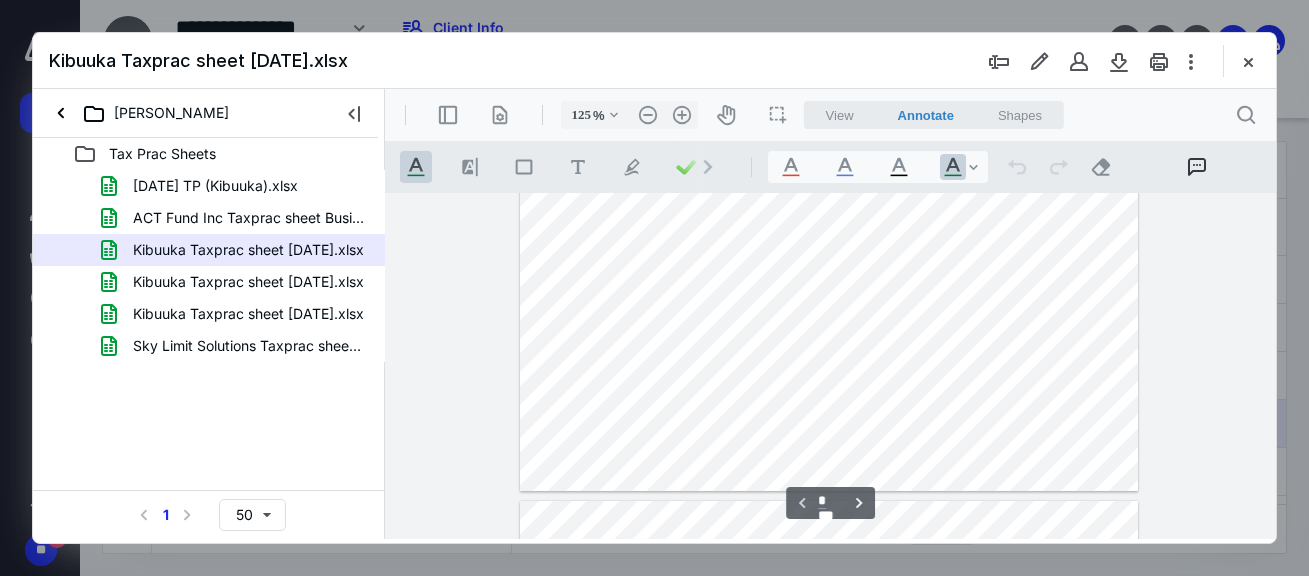 scroll, scrollTop: 0, scrollLeft: 0, axis: both 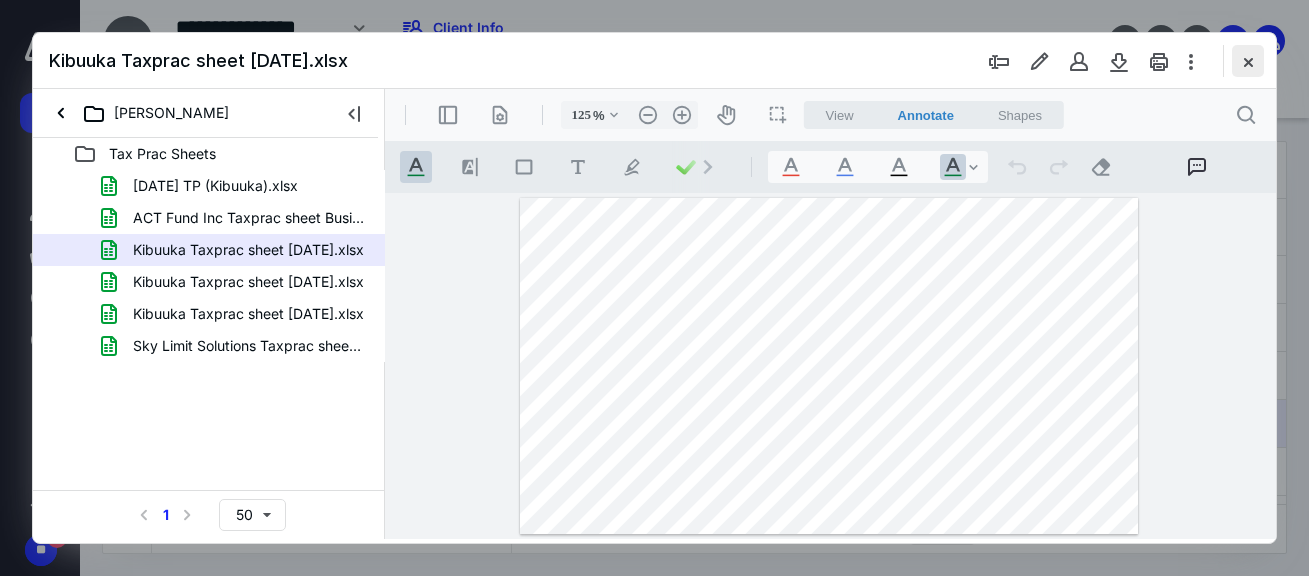 click at bounding box center [1248, 61] 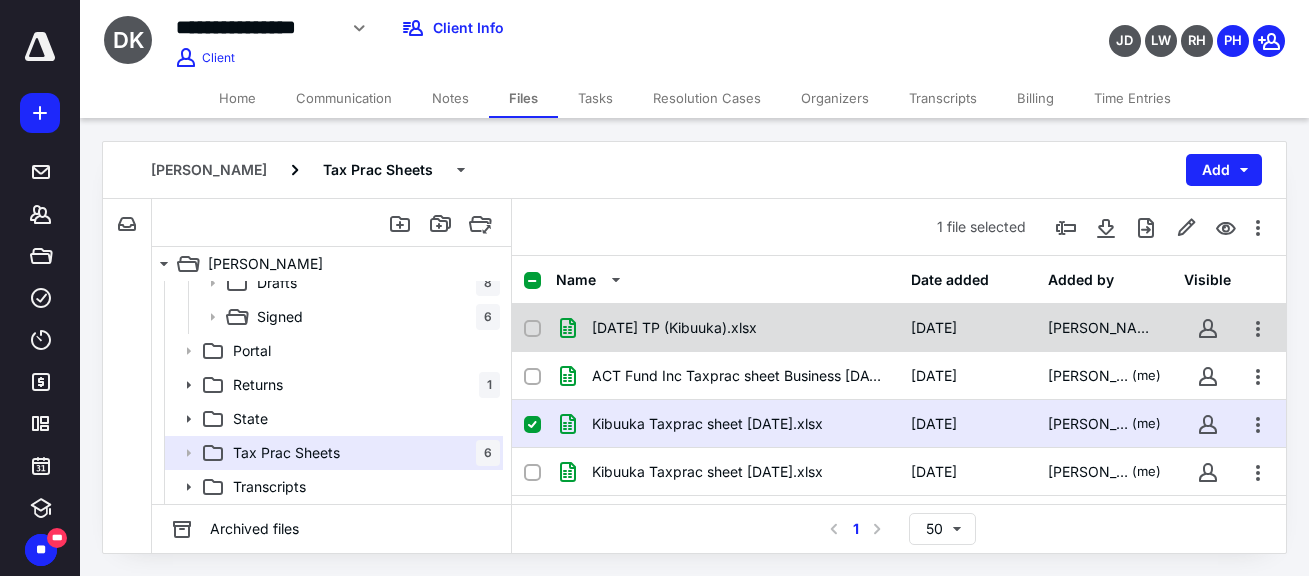 click on "[DATE] TP (Kibuuka).xlsx [DATE] [PERSON_NAME]" at bounding box center [899, 328] 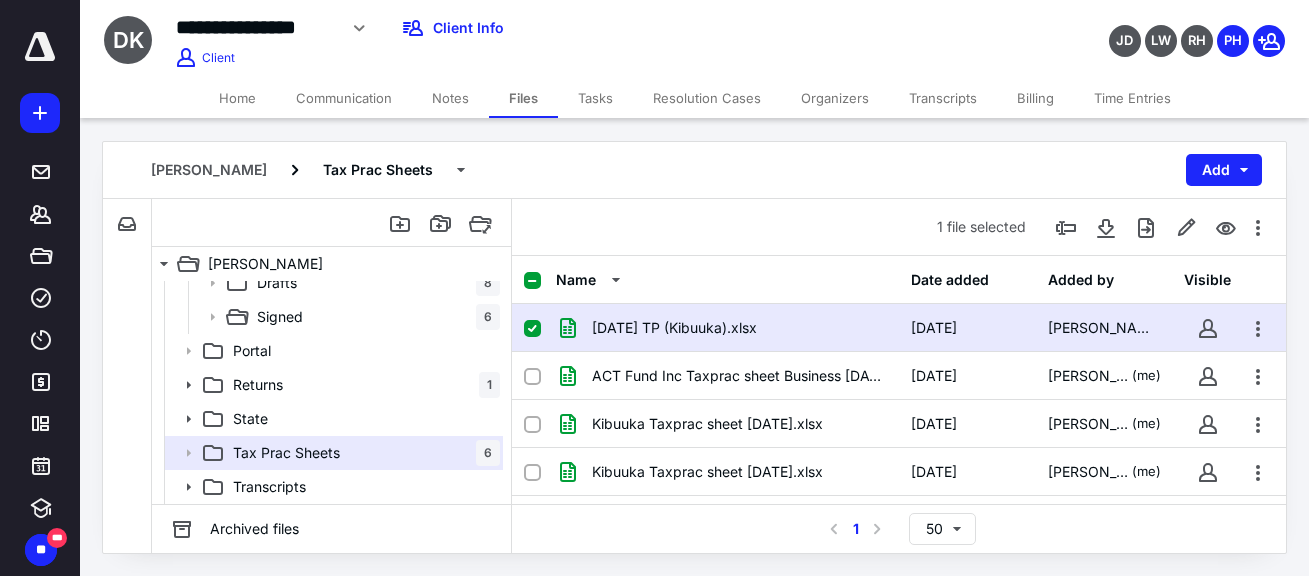 click on "[DATE] TP (Kibuuka).xlsx [DATE] [PERSON_NAME]" at bounding box center (899, 328) 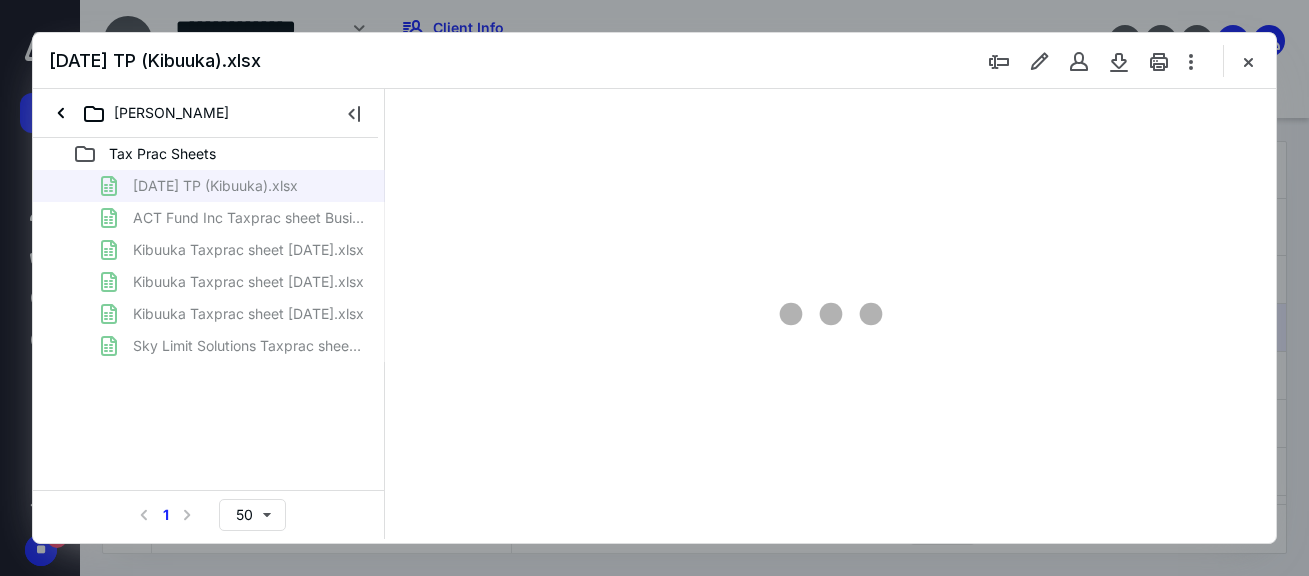 scroll, scrollTop: 0, scrollLeft: 0, axis: both 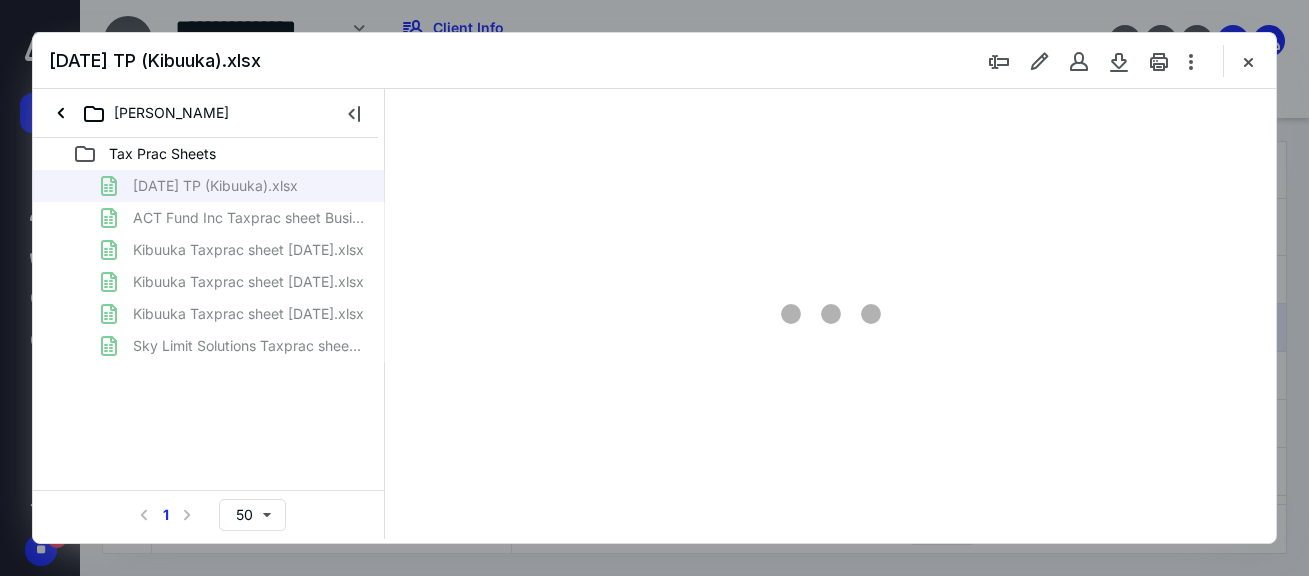 type on "90" 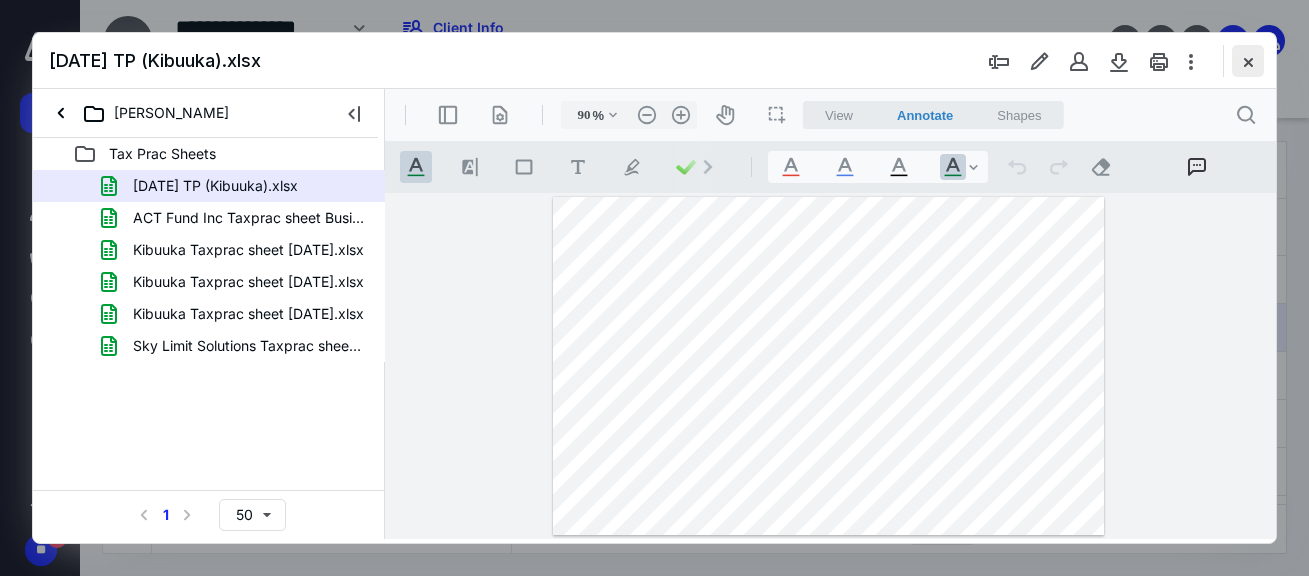 click at bounding box center (1248, 61) 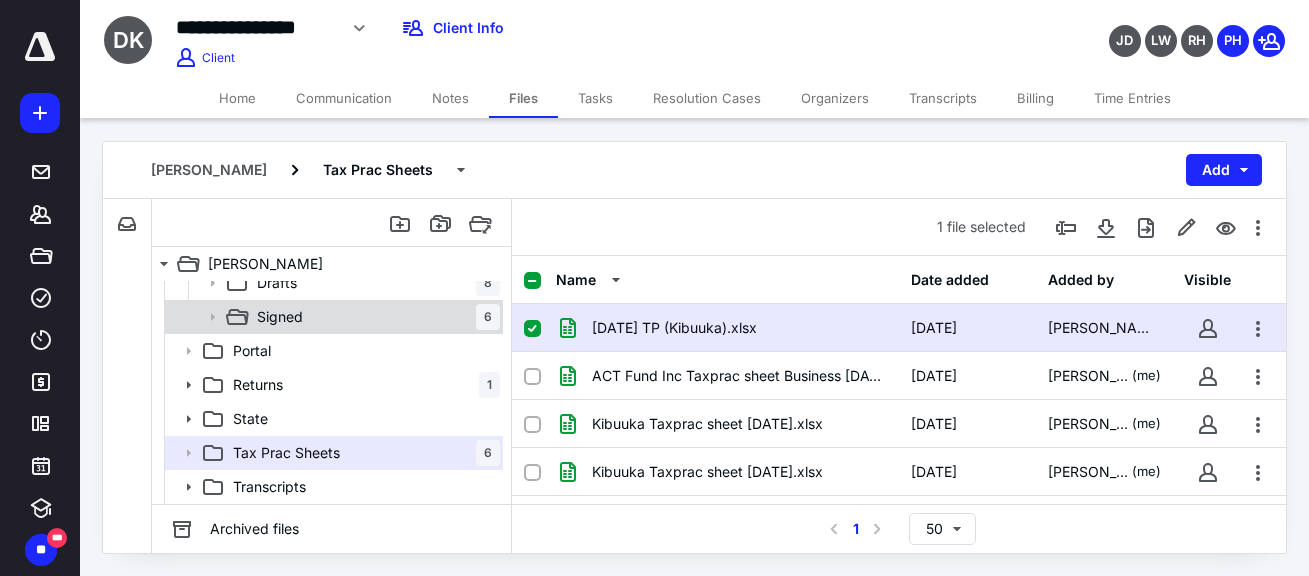 click on "Signed 6" at bounding box center [374, 317] 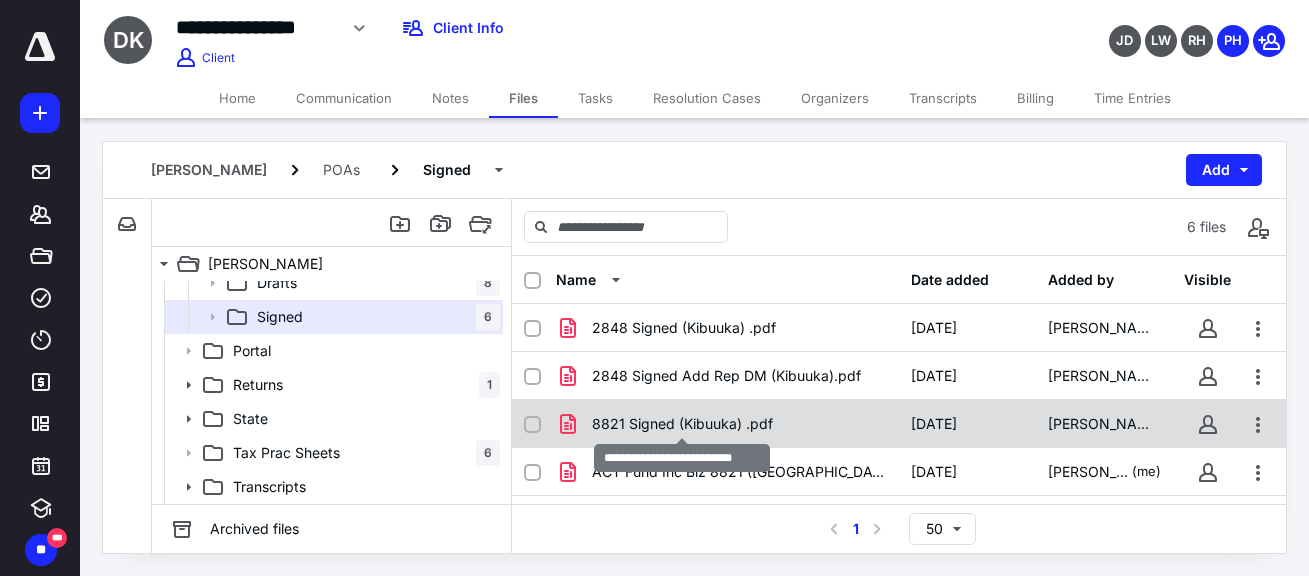 click on "8821 Signed (Kibuuka) .pdf" at bounding box center [682, 424] 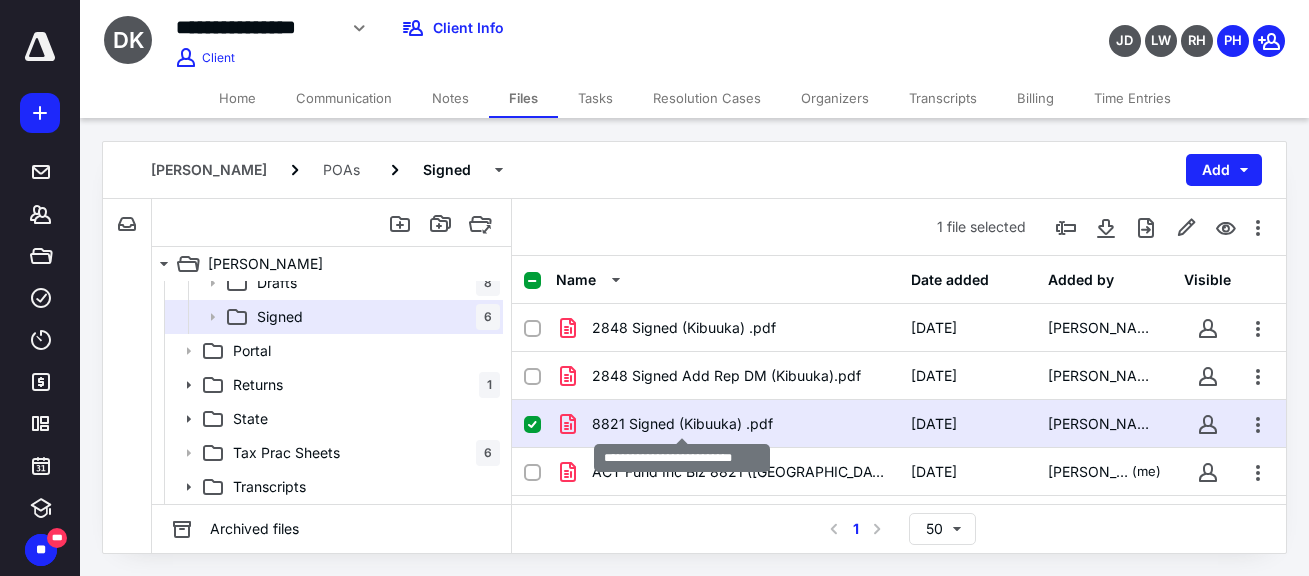 click on "8821 Signed (Kibuuka) .pdf" at bounding box center (682, 424) 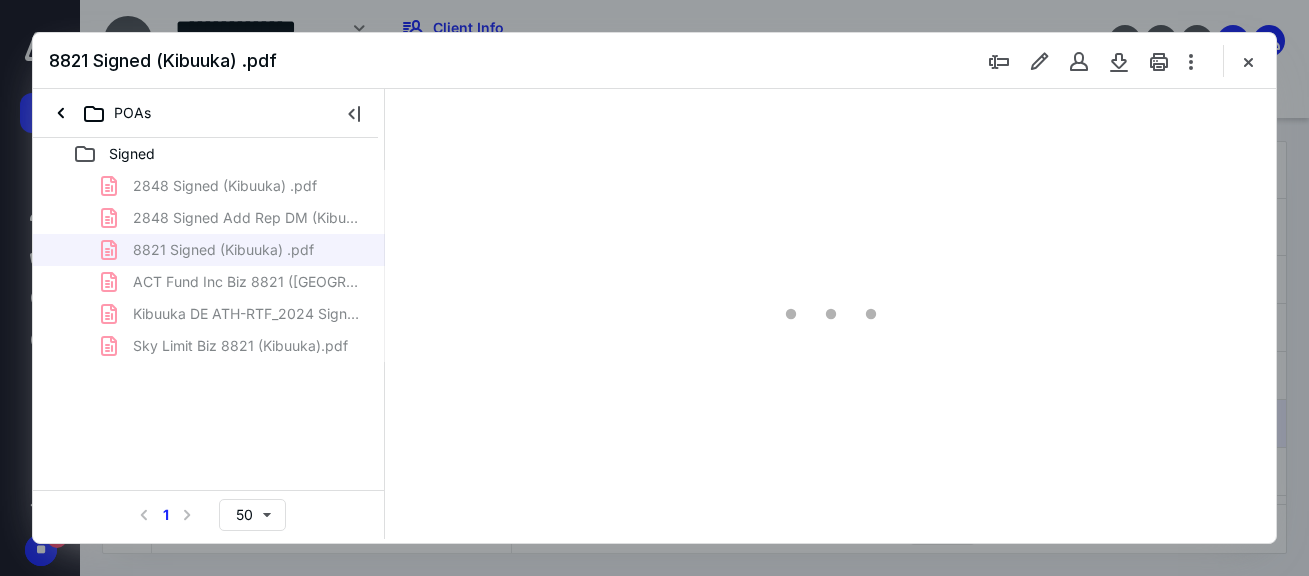 scroll, scrollTop: 0, scrollLeft: 0, axis: both 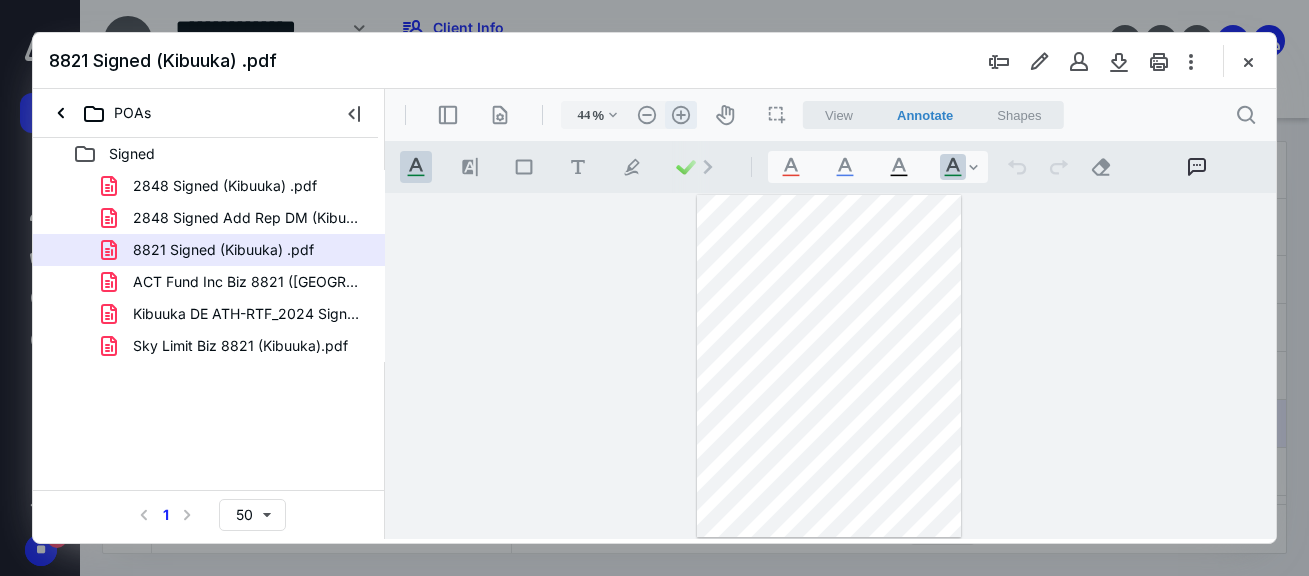 click on ".cls-1{fill:#abb0c4;} icon - header - zoom - in - line" at bounding box center [681, 115] 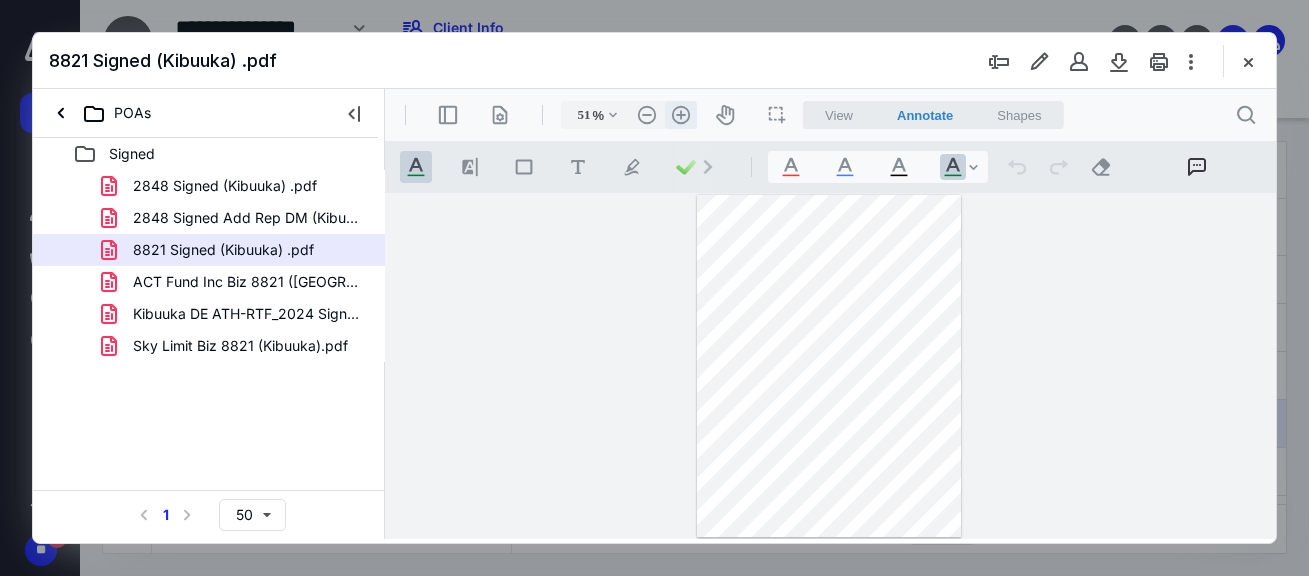 click on ".cls-1{fill:#abb0c4;} icon - header - zoom - in - line" at bounding box center (681, 115) 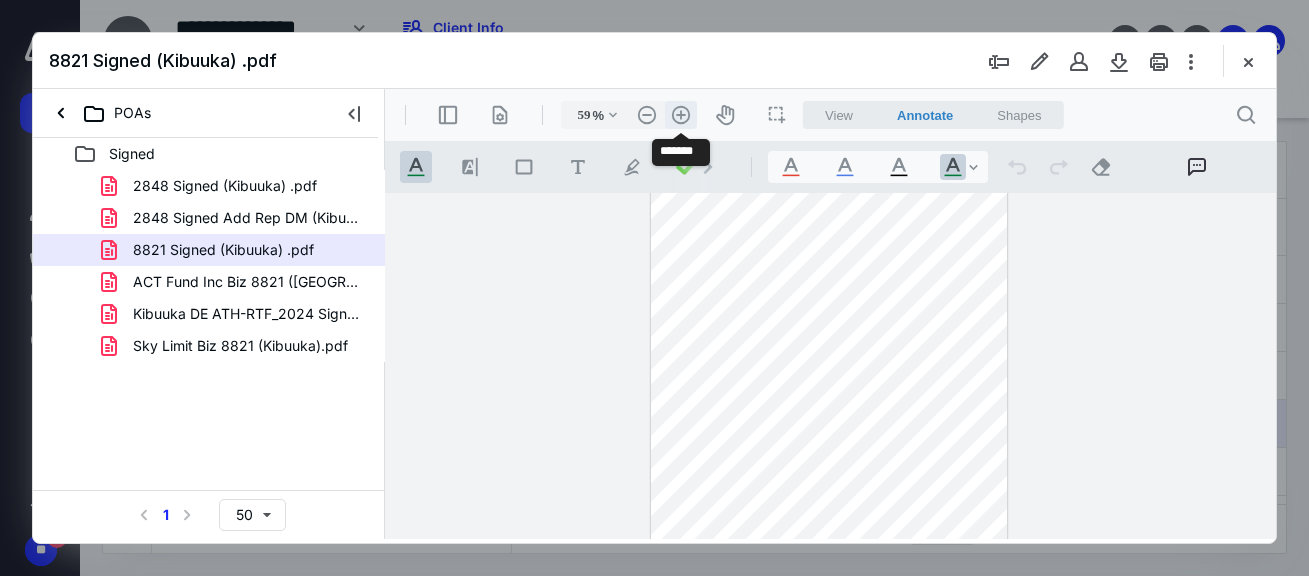 click on ".cls-1{fill:#abb0c4;} icon - header - zoom - in - line" at bounding box center [681, 115] 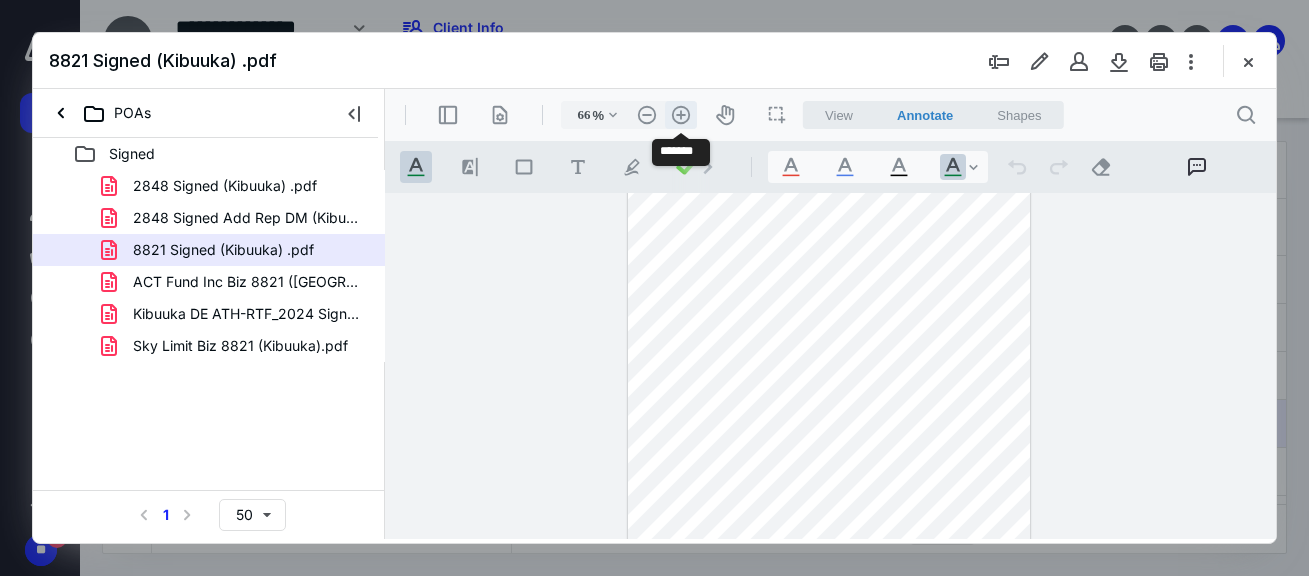 click on ".cls-1{fill:#abb0c4;} icon - header - zoom - in - line" at bounding box center (681, 115) 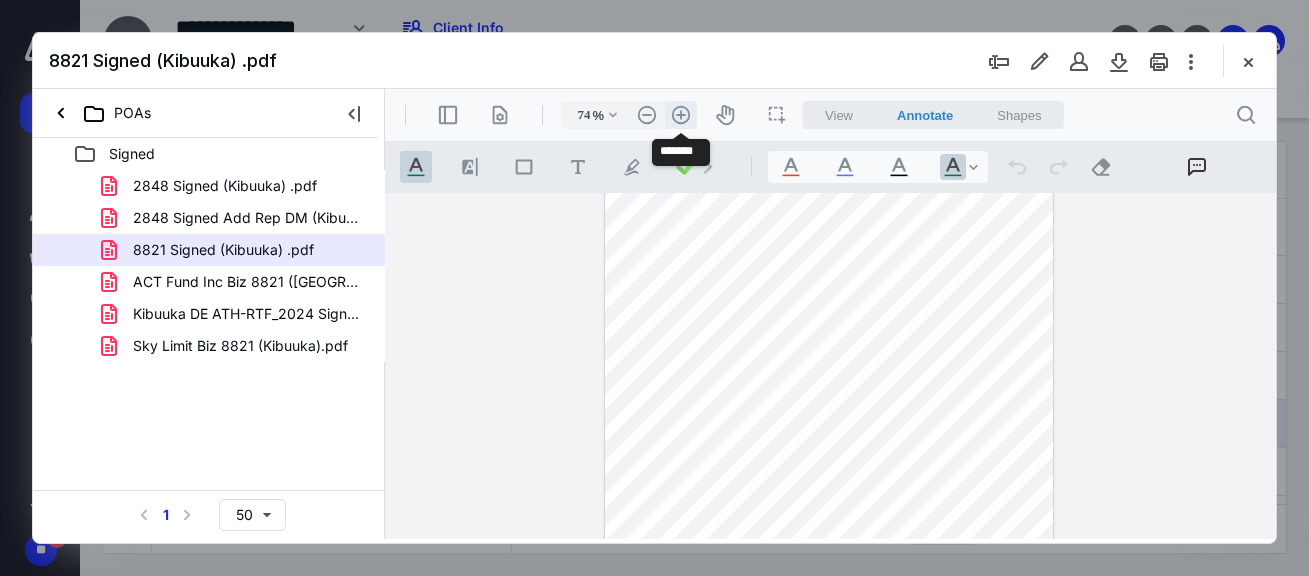 click on ".cls-1{fill:#abb0c4;} icon - header - zoom - in - line" at bounding box center [681, 115] 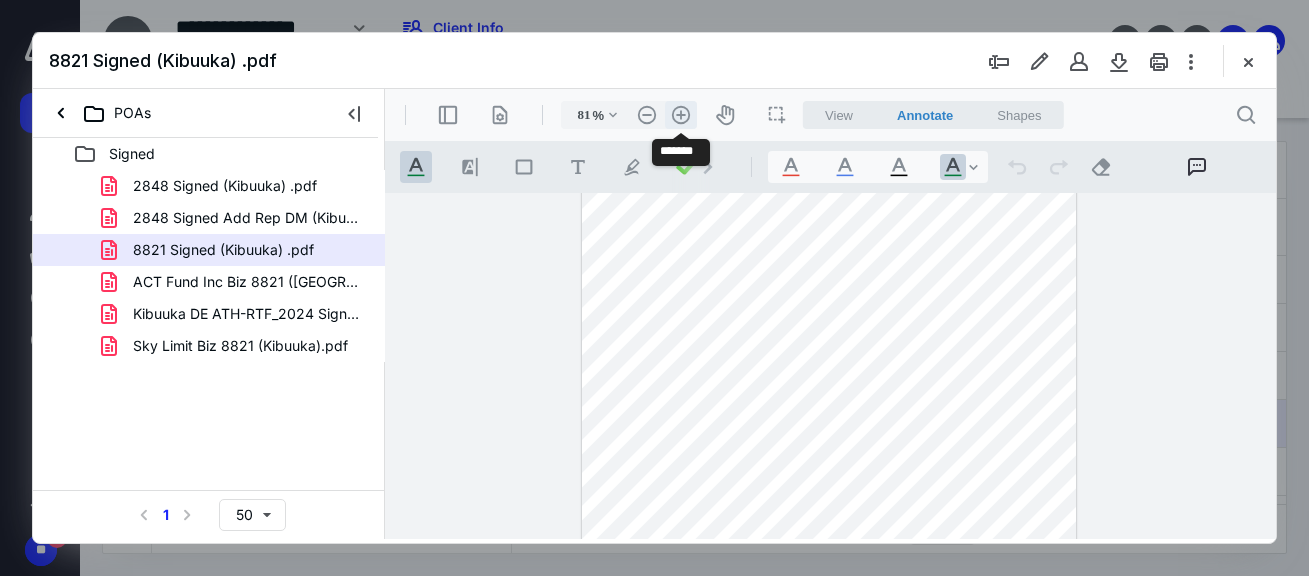 click on ".cls-1{fill:#abb0c4;} icon - header - zoom - in - line" at bounding box center (681, 115) 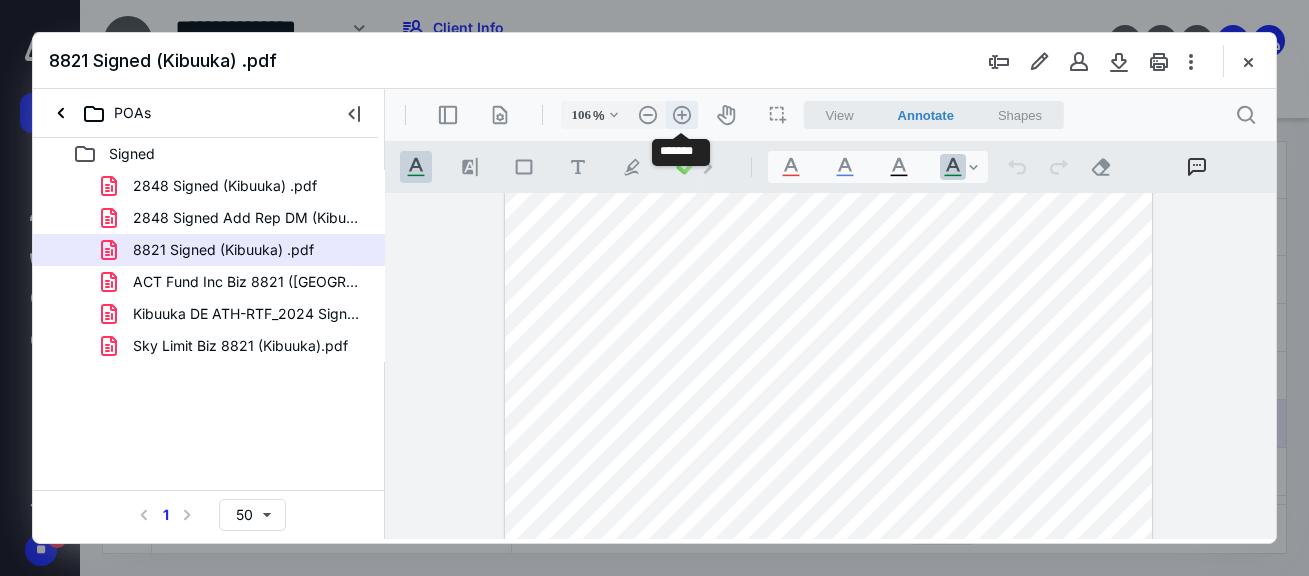 click on ".cls-1{fill:#abb0c4;} icon - header - zoom - in - line" at bounding box center [682, 115] 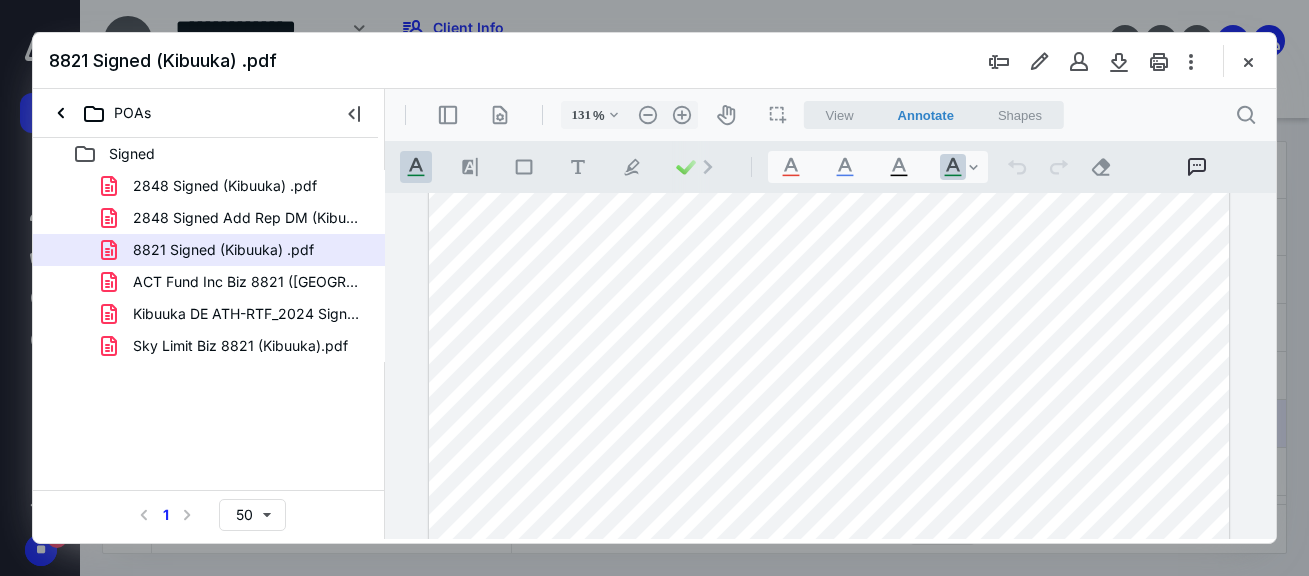 scroll, scrollTop: 200, scrollLeft: 0, axis: vertical 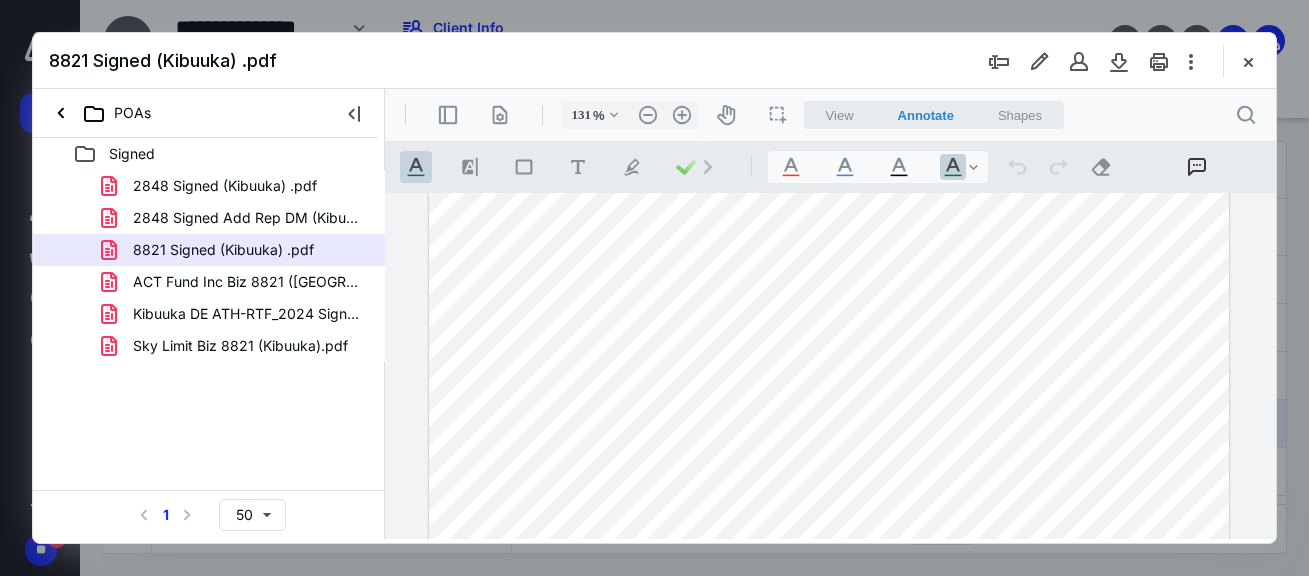 click at bounding box center (829, 516) 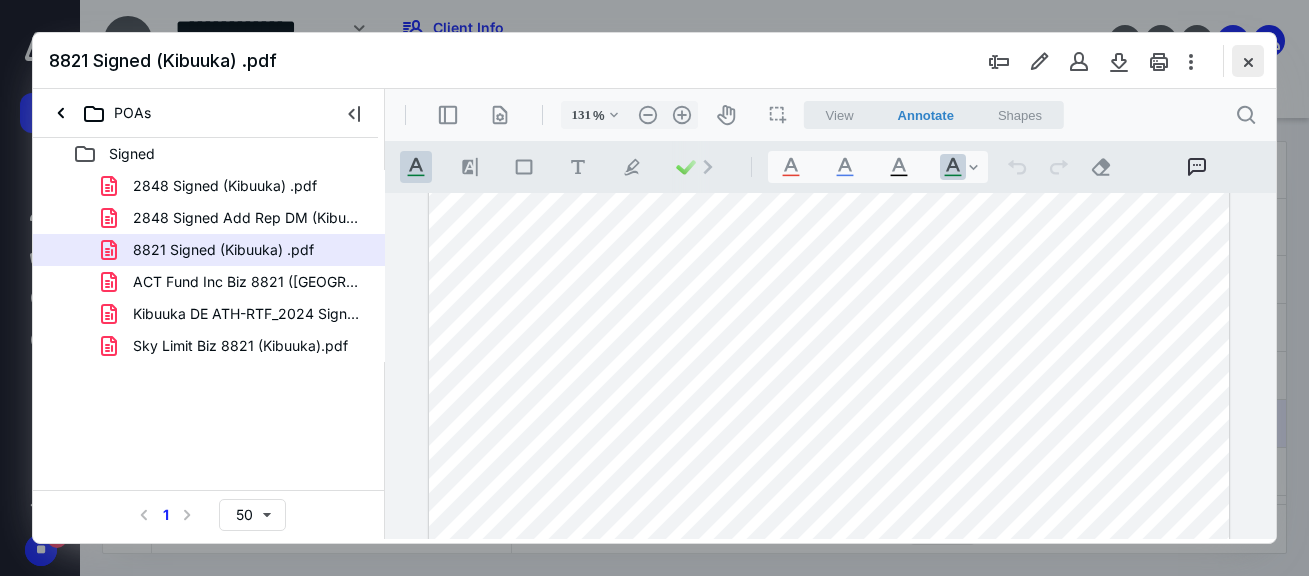 click at bounding box center [1248, 61] 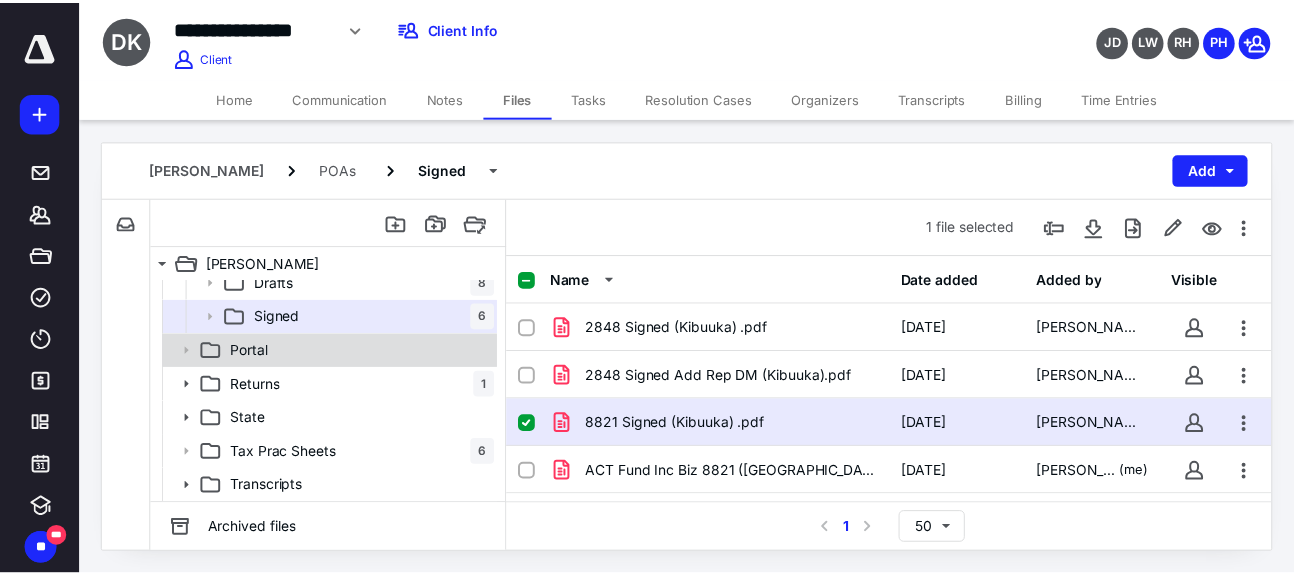 scroll, scrollTop: 0, scrollLeft: 0, axis: both 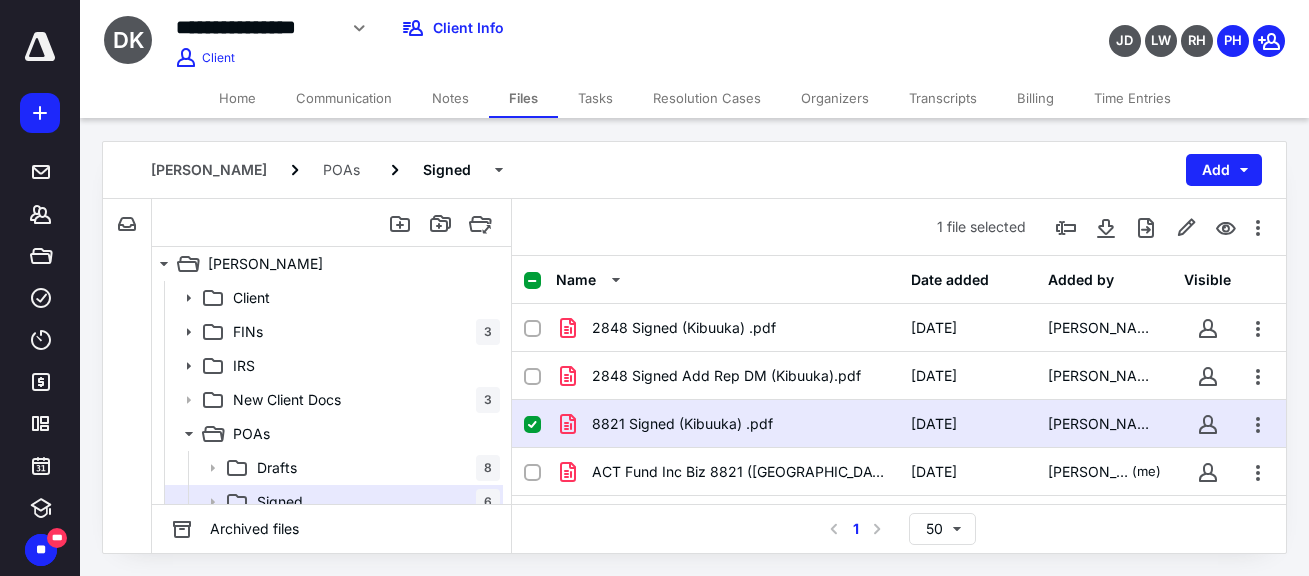 click on "Notes" at bounding box center (450, 98) 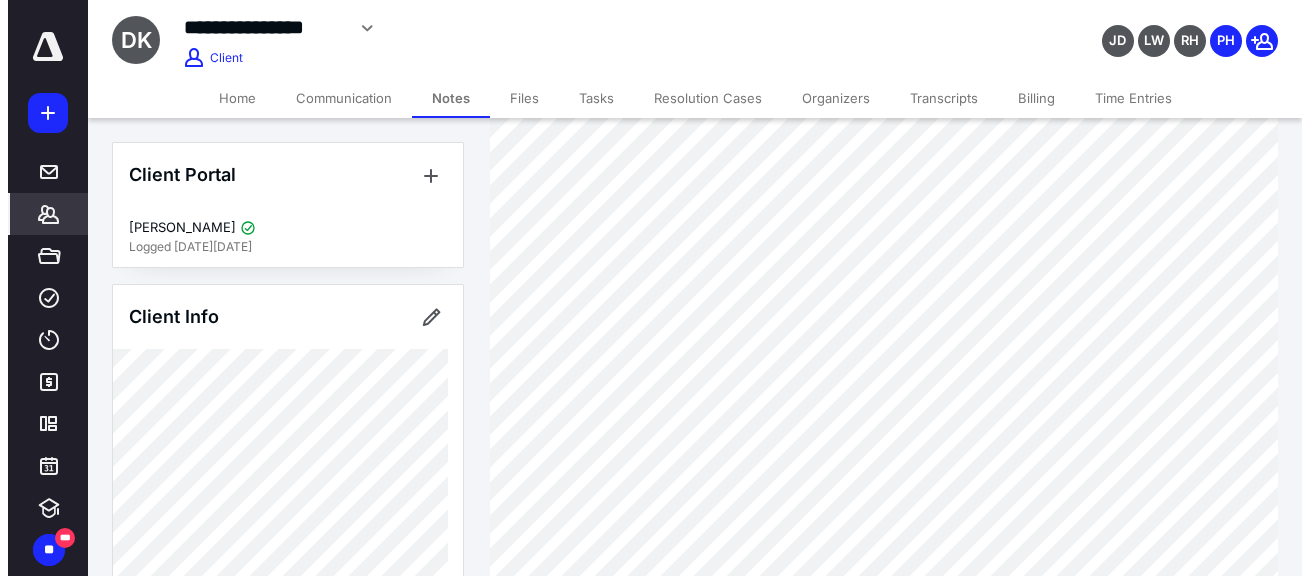 scroll, scrollTop: 200, scrollLeft: 0, axis: vertical 